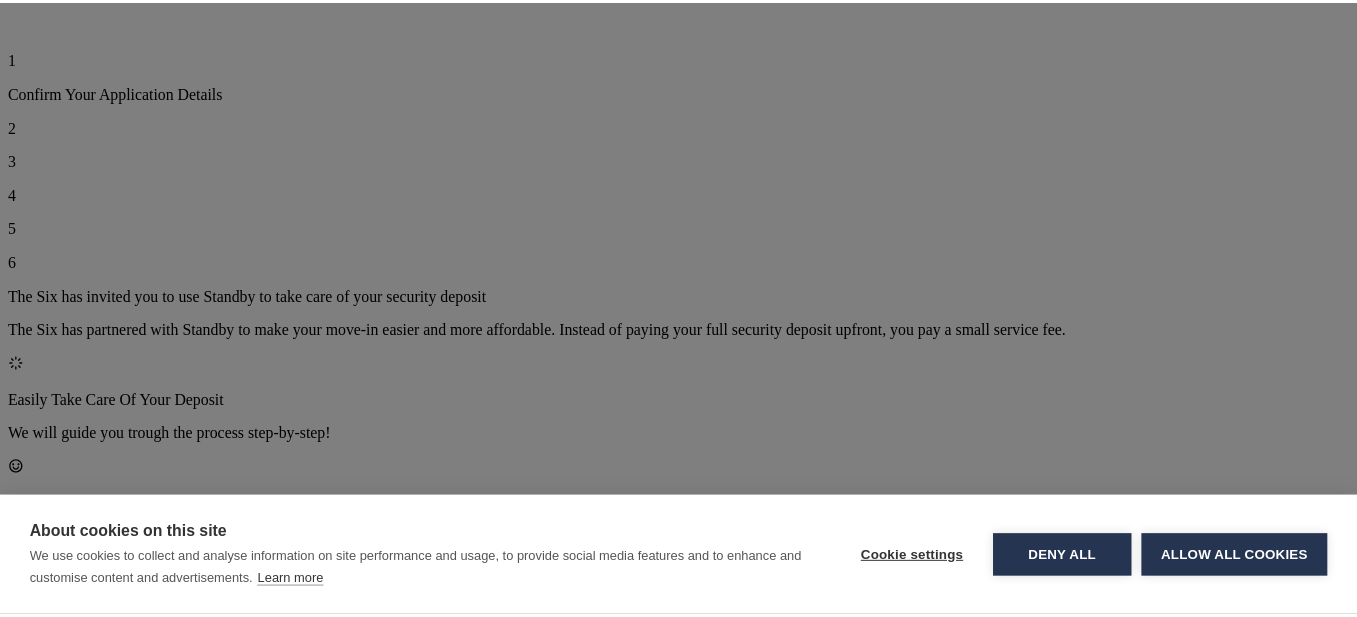 scroll, scrollTop: 0, scrollLeft: 0, axis: both 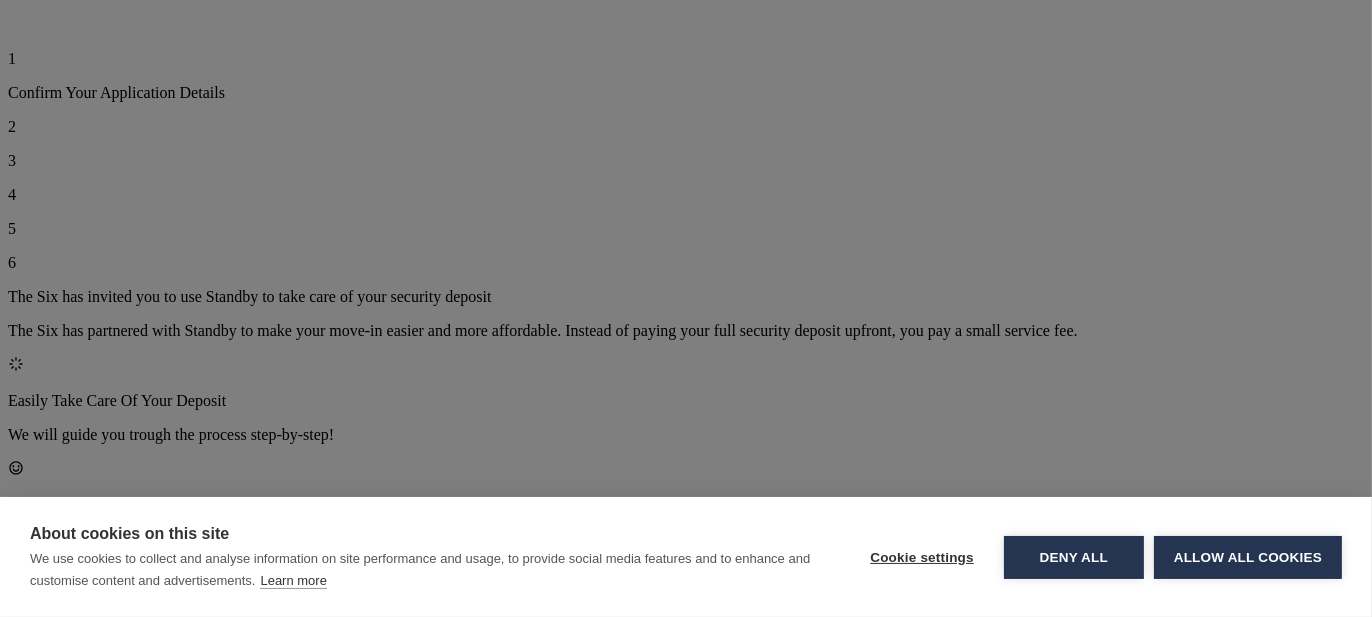 click on "About cookies on this site We use cookies to collect and analyse information on site performance and usage, to provide social media features and to enhance and customise content and advertisements. Learn more Cookie settings Deny all Allow all cookies" at bounding box center (686, 308) 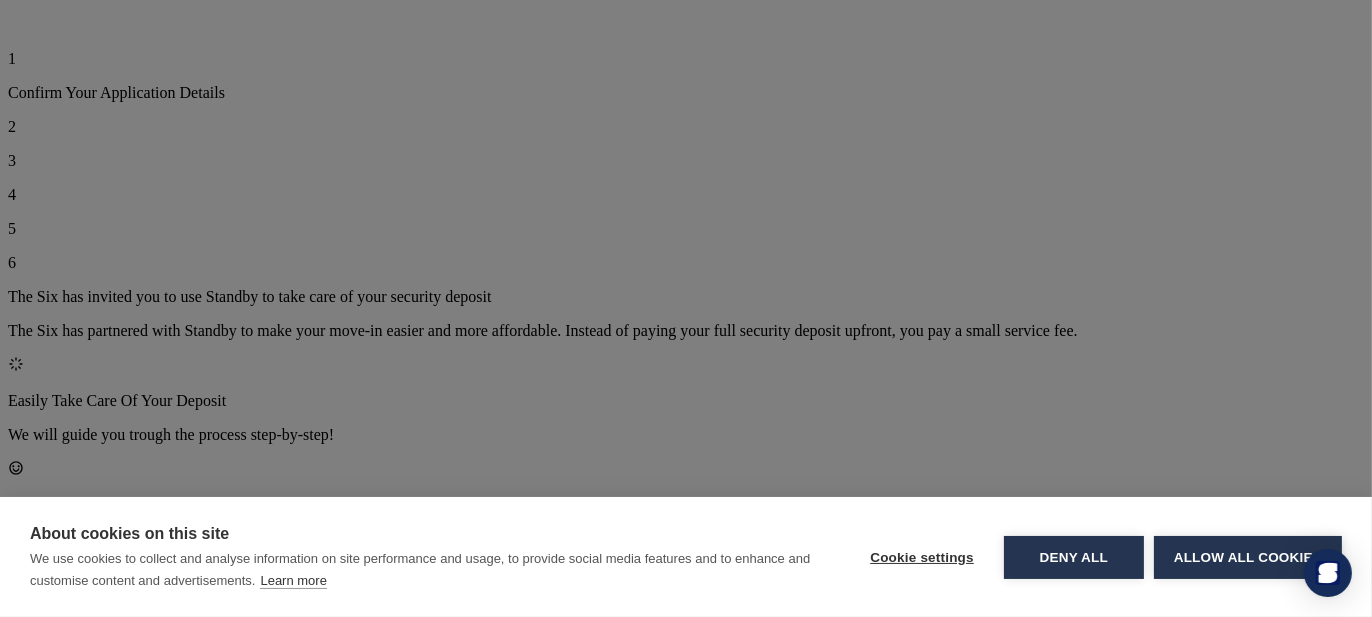 drag, startPoint x: 1100, startPoint y: 558, endPoint x: 1090, endPoint y: 551, distance: 12.206555 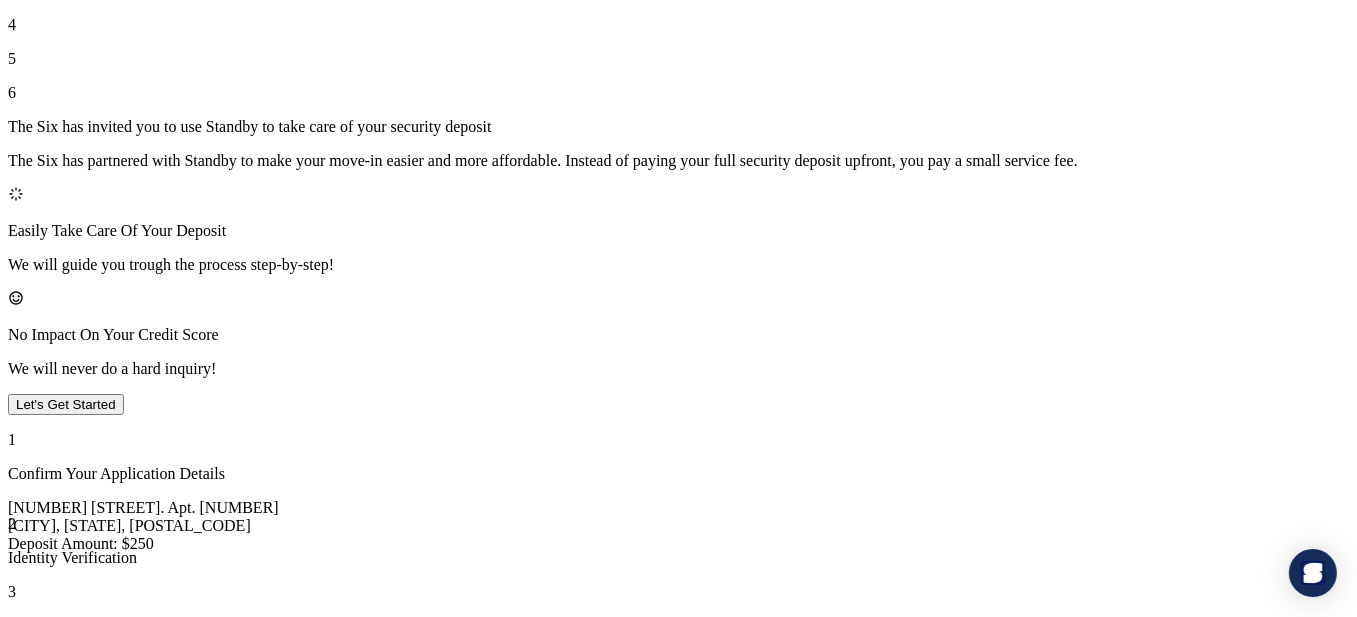 scroll, scrollTop: 200, scrollLeft: 0, axis: vertical 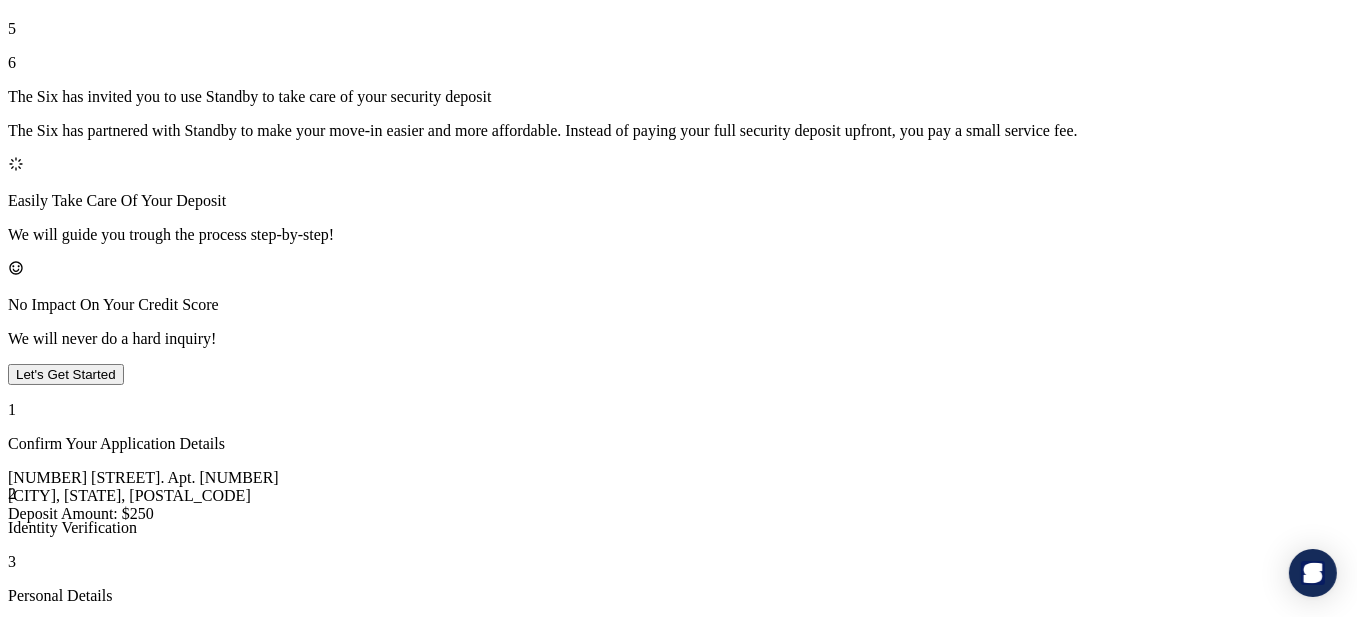 click on "Let's Get Started" at bounding box center (66, 374) 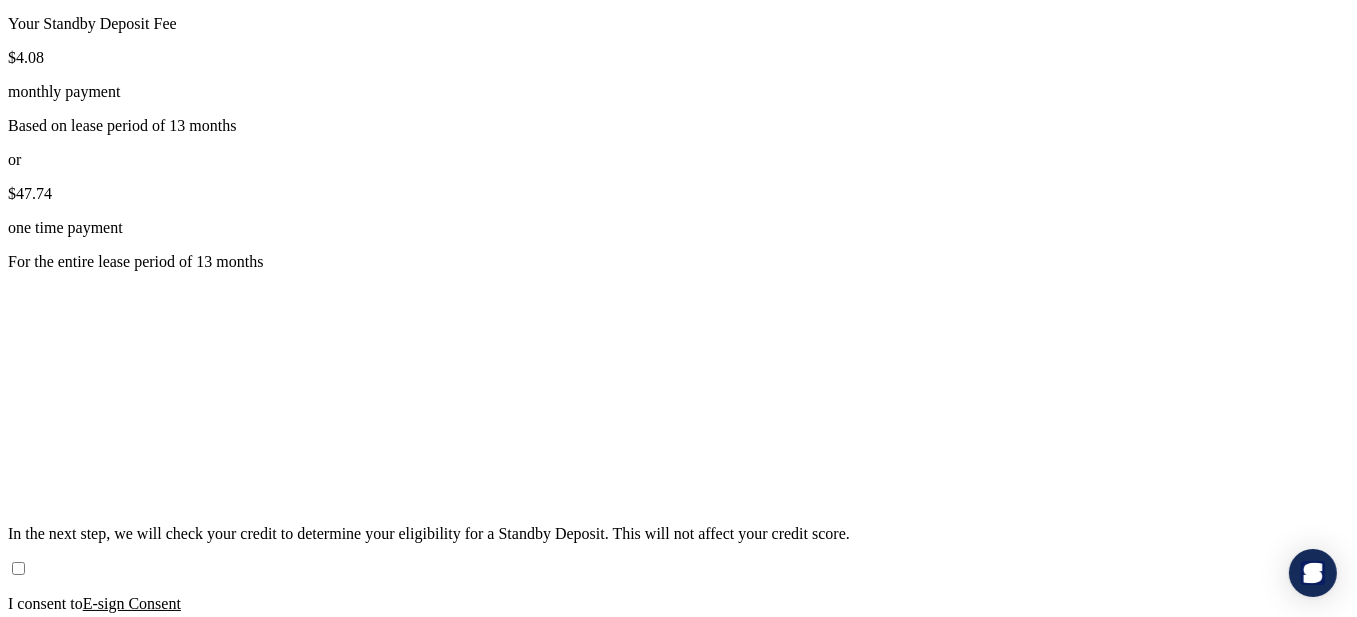 scroll, scrollTop: 567, scrollLeft: 0, axis: vertical 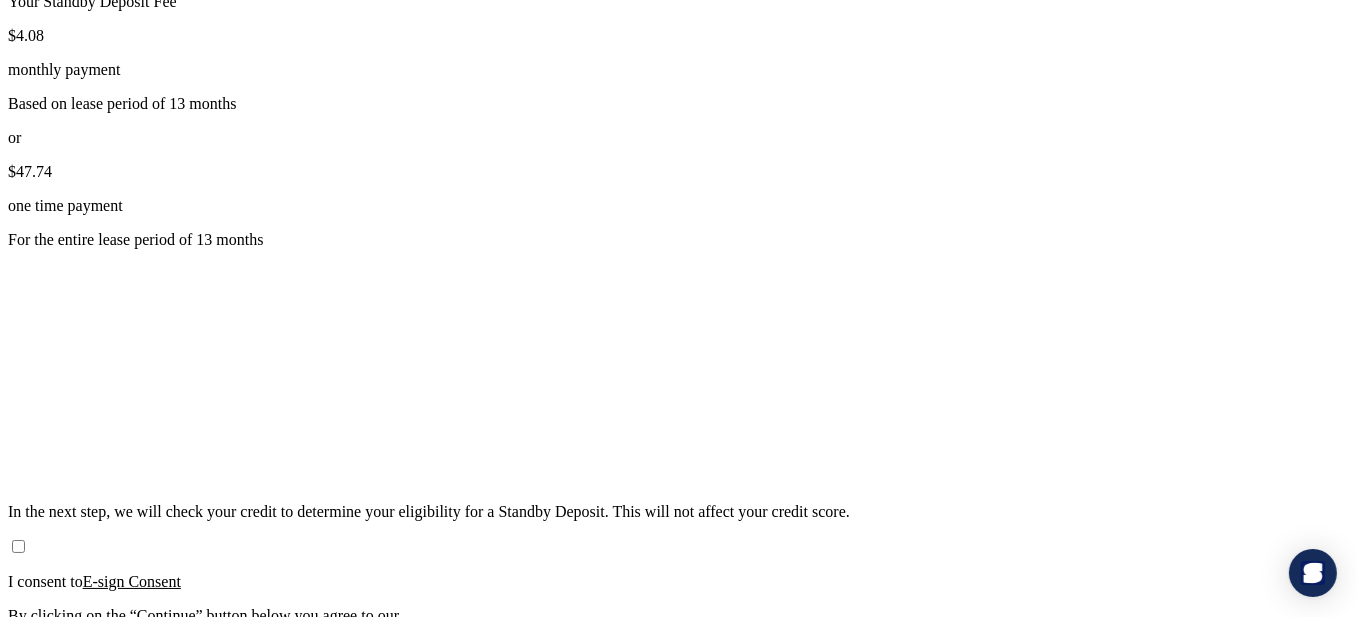 drag, startPoint x: 158, startPoint y: 365, endPoint x: 142, endPoint y: 376, distance: 19.416489 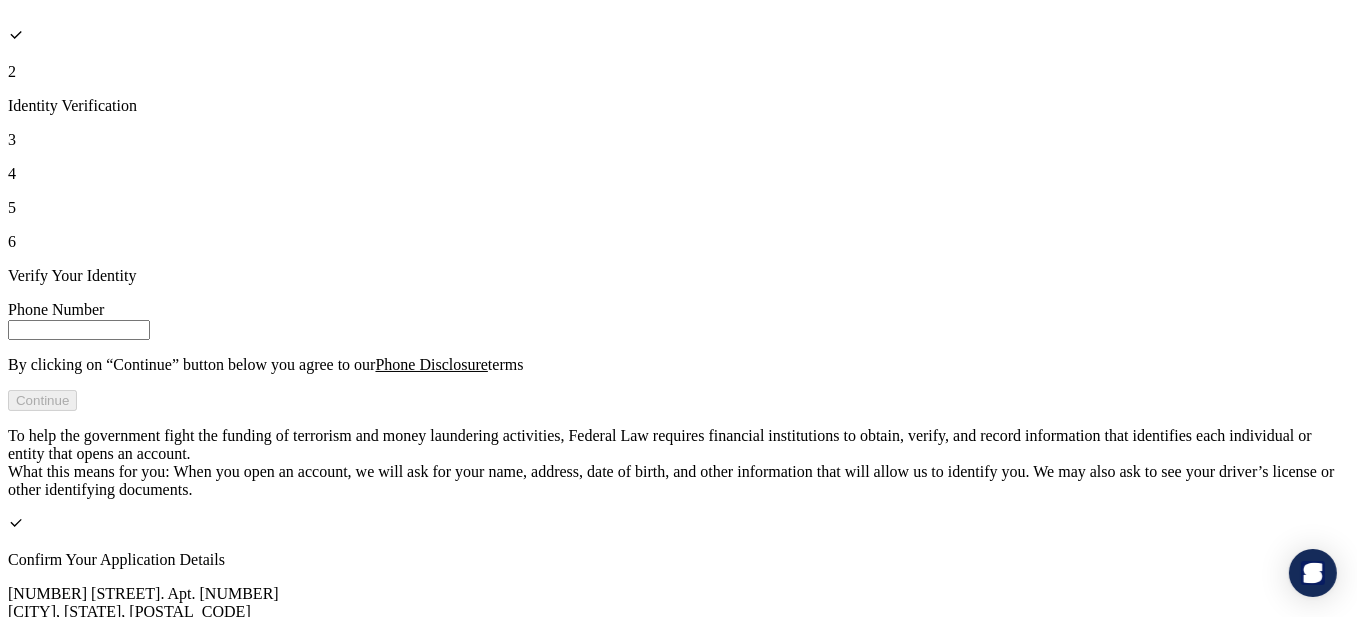 scroll, scrollTop: 0, scrollLeft: 0, axis: both 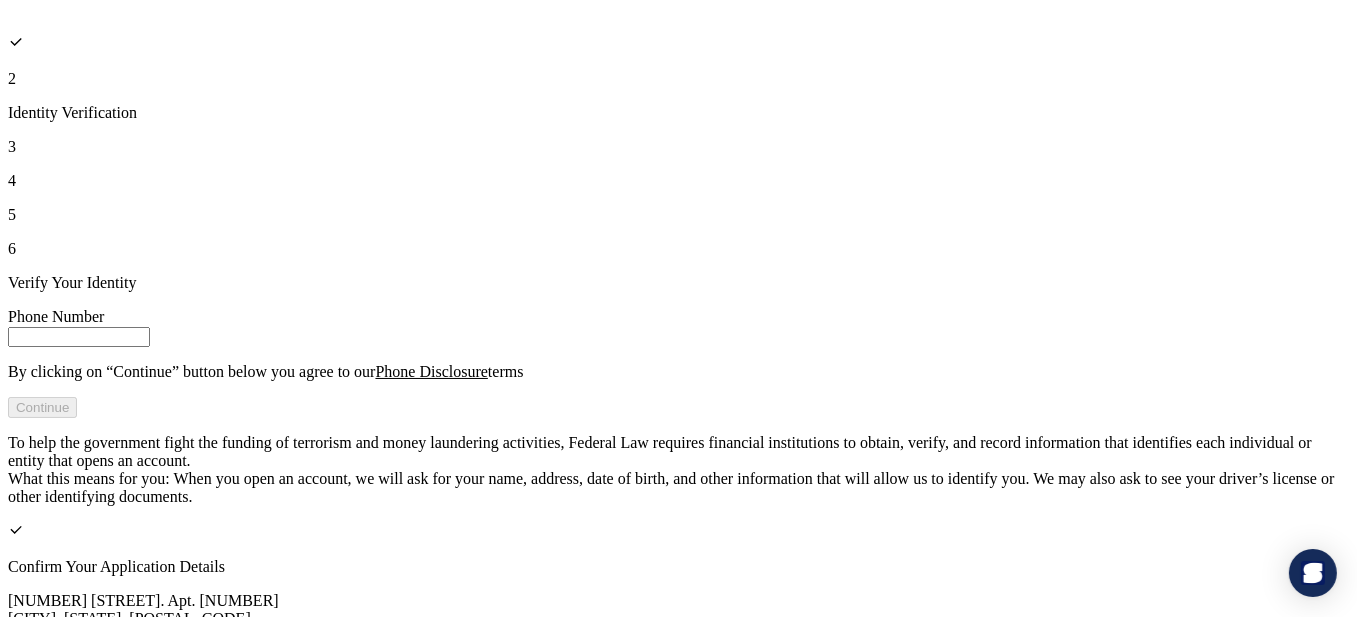 click at bounding box center [79, 337] 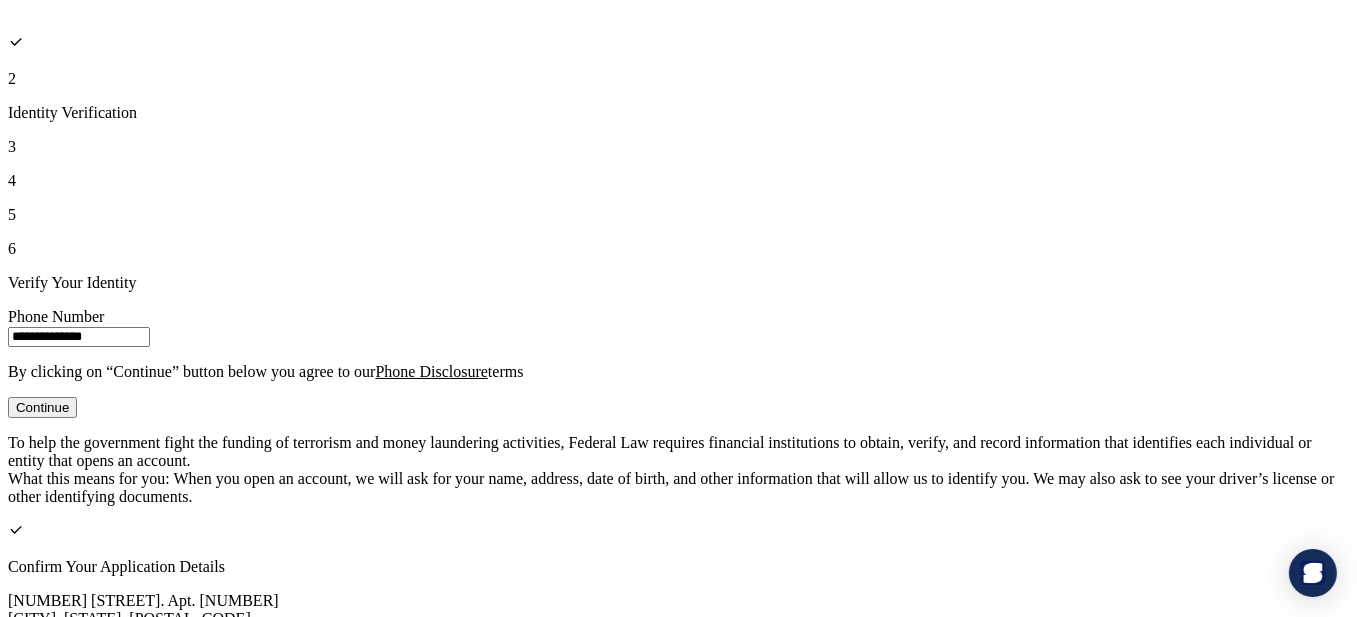 click on "Continue" at bounding box center [42, 407] 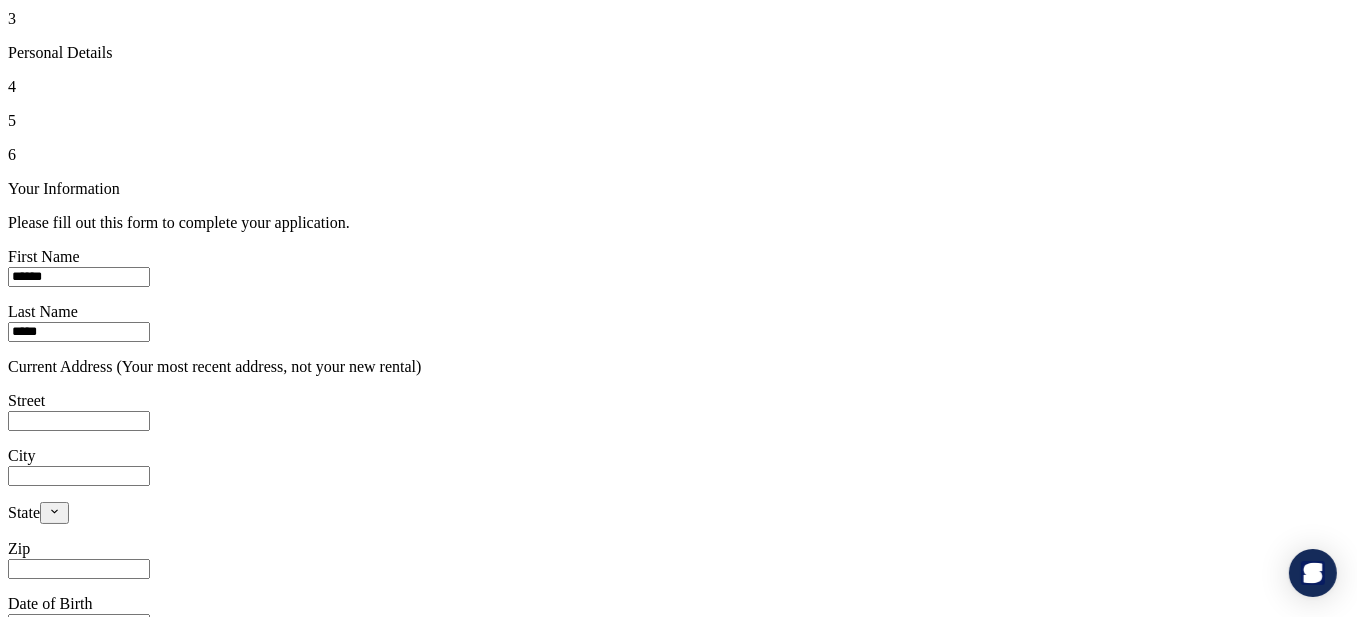 scroll, scrollTop: 100, scrollLeft: 0, axis: vertical 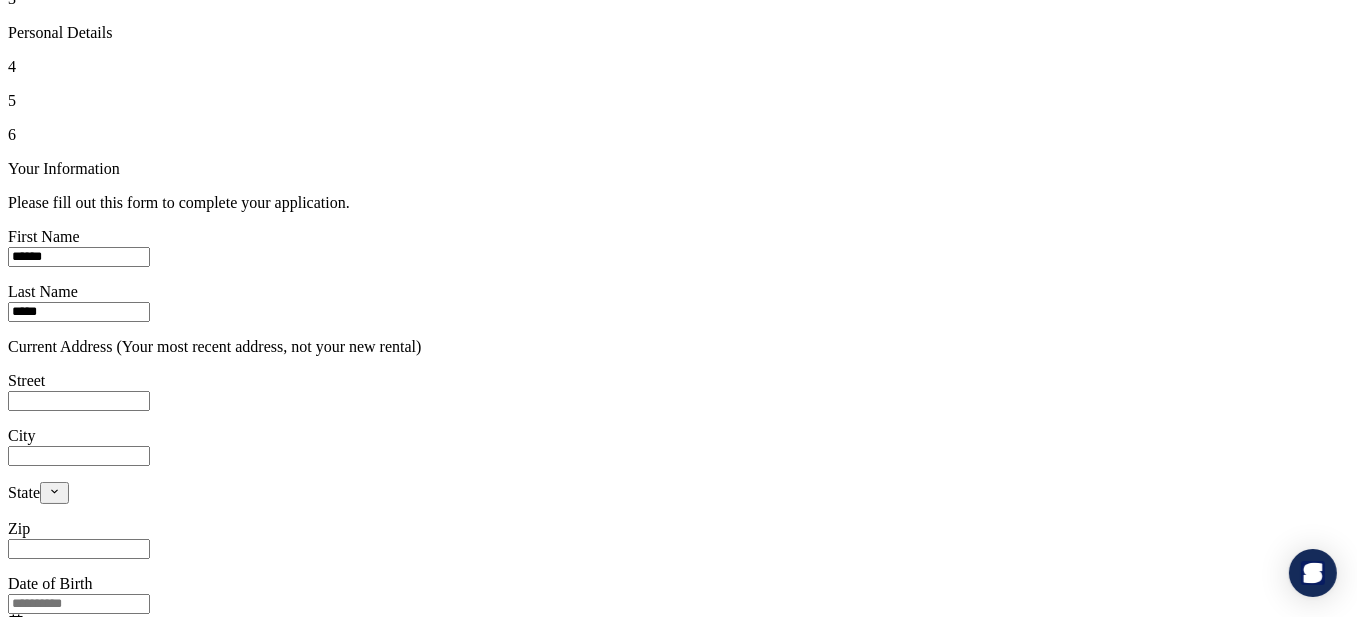 click on "Street" at bounding box center (79, 401) 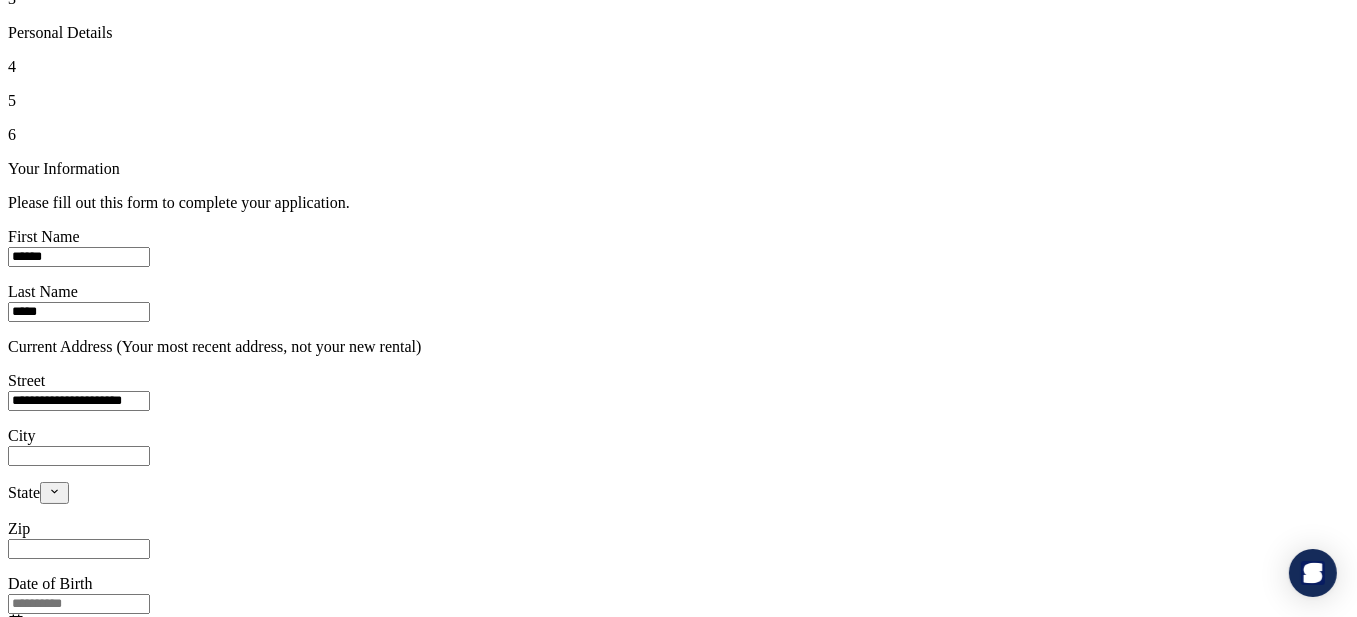type on "*********" 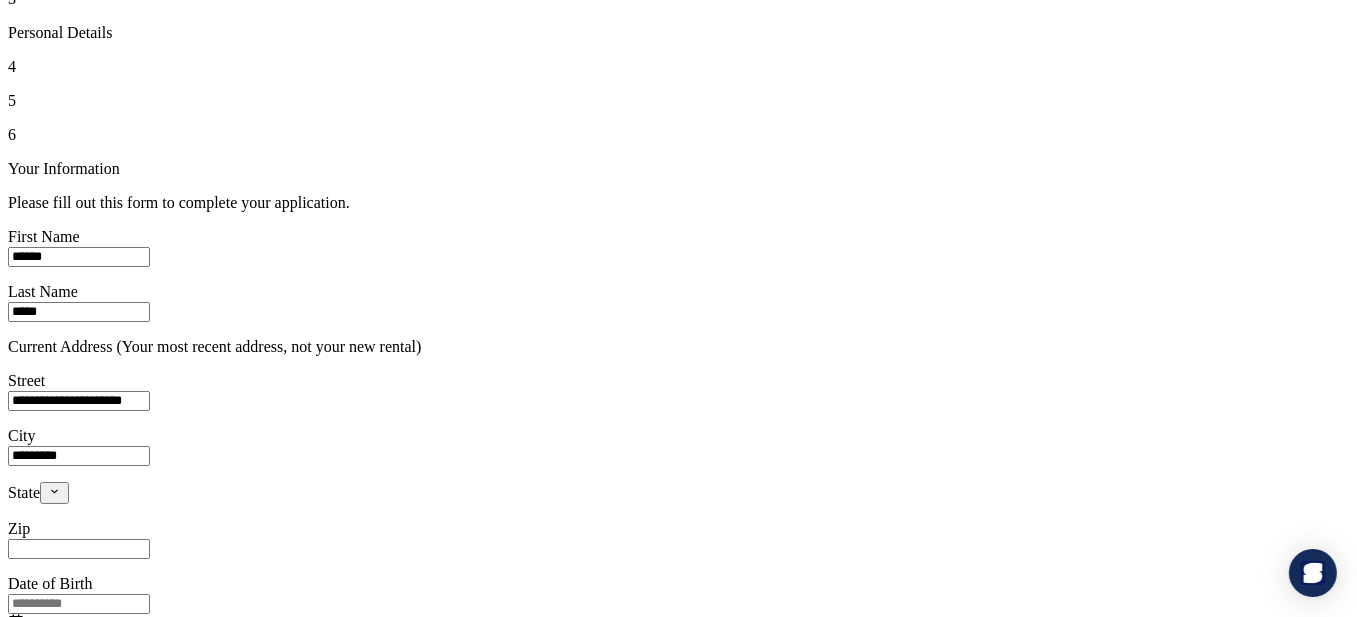 type on "*****" 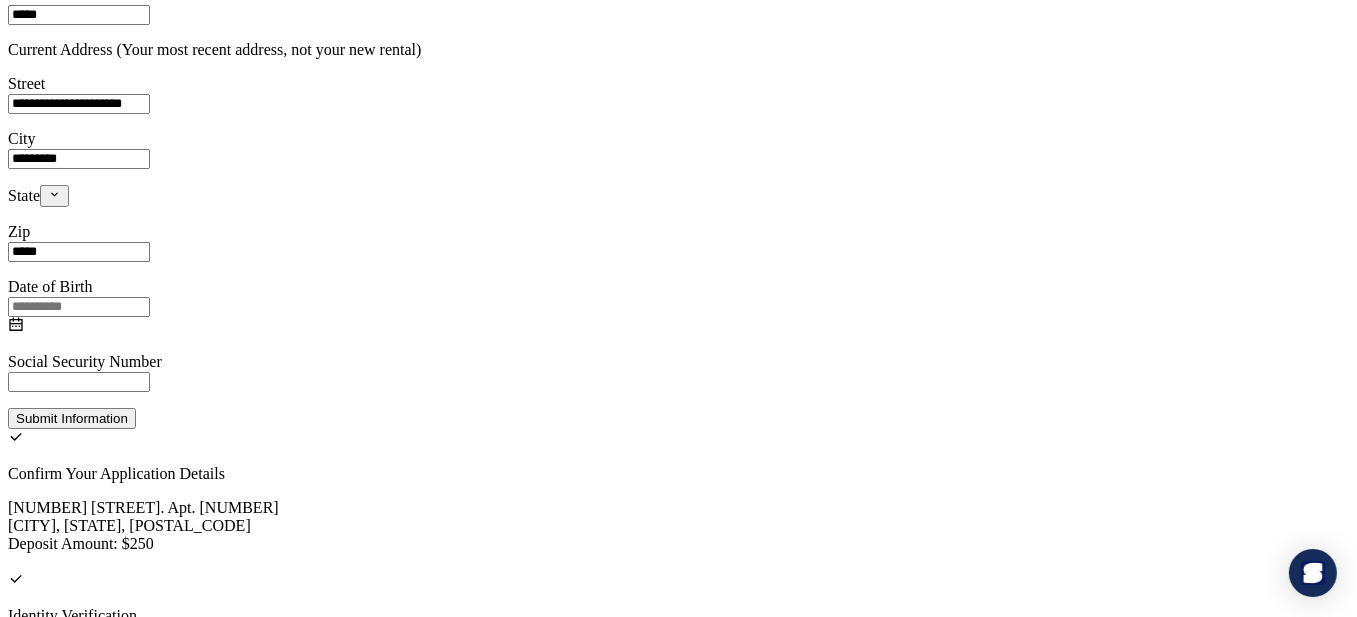 scroll, scrollTop: 400, scrollLeft: 0, axis: vertical 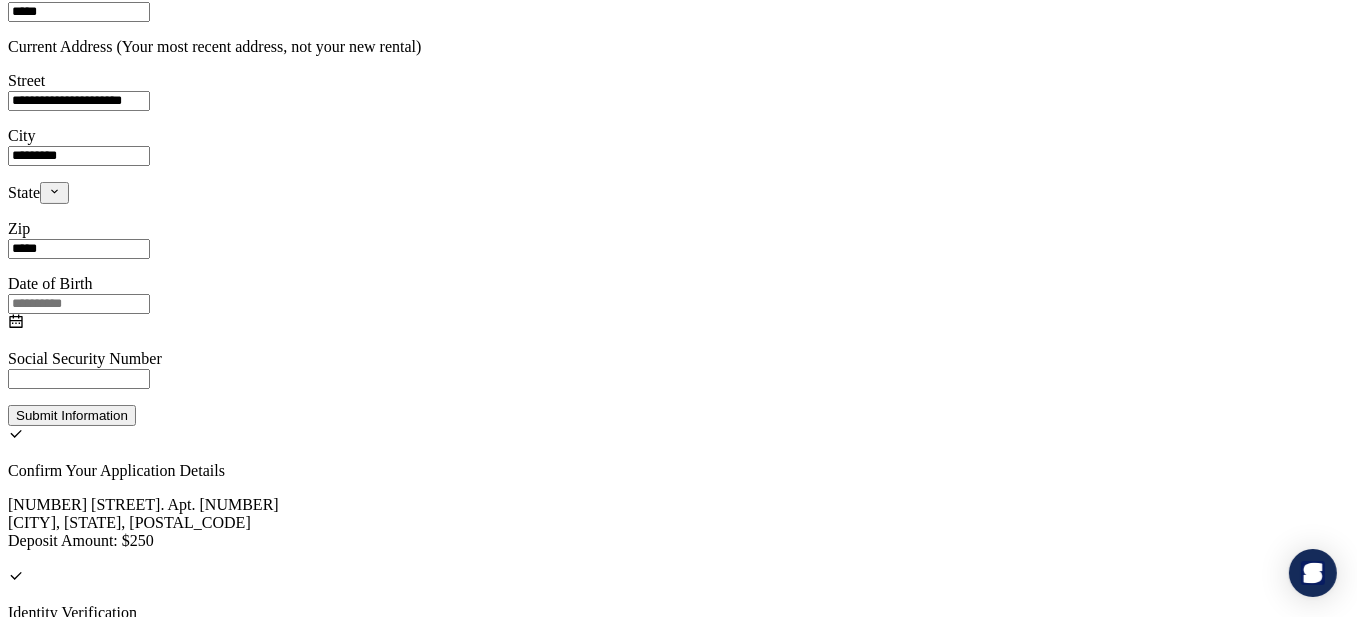 click at bounding box center [79, 379] 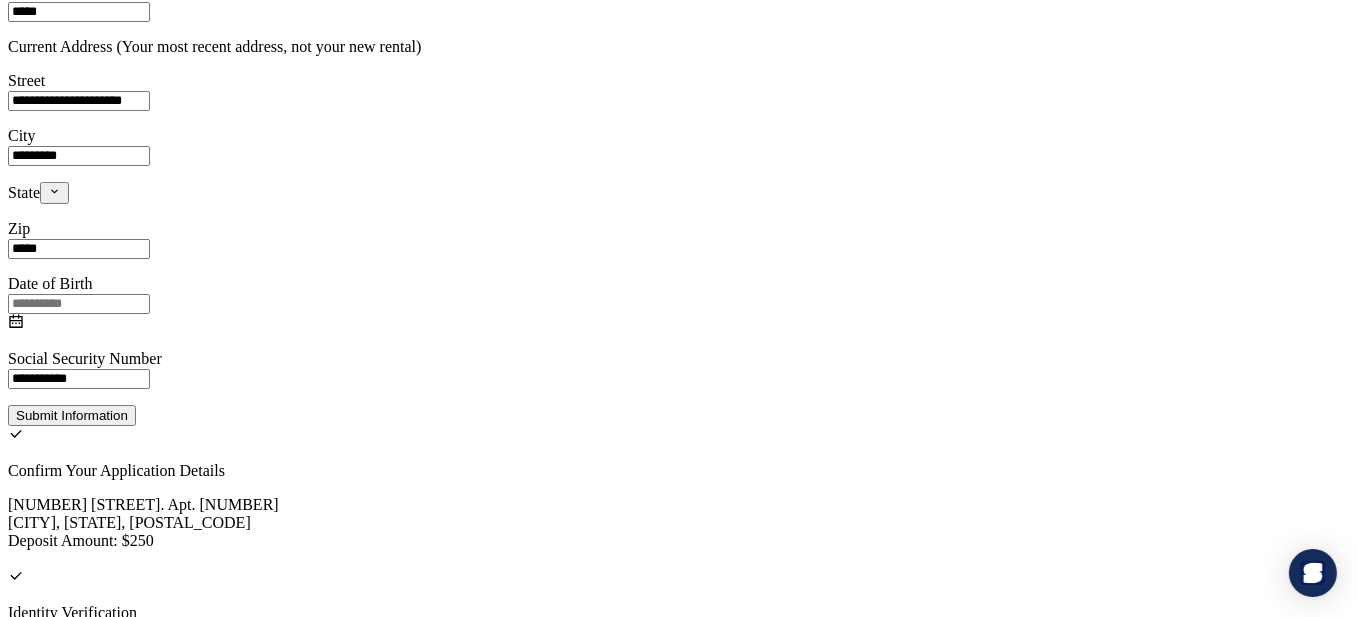 type on "**********" 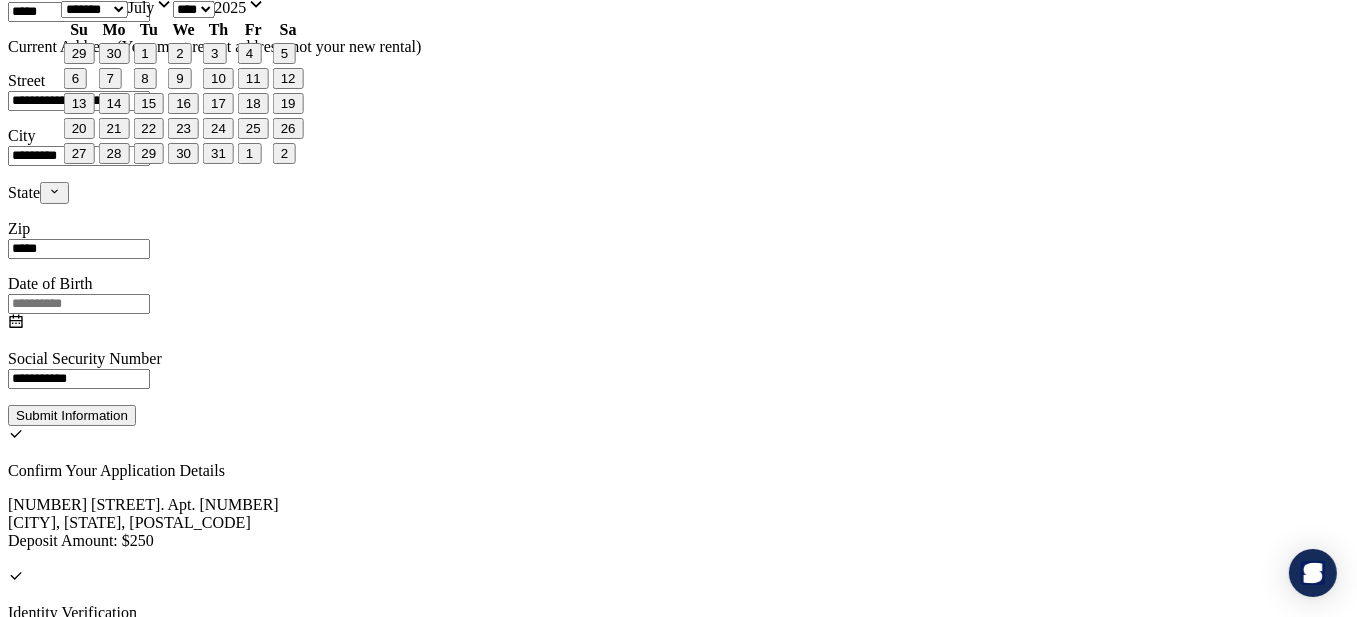 click at bounding box center (79, 304) 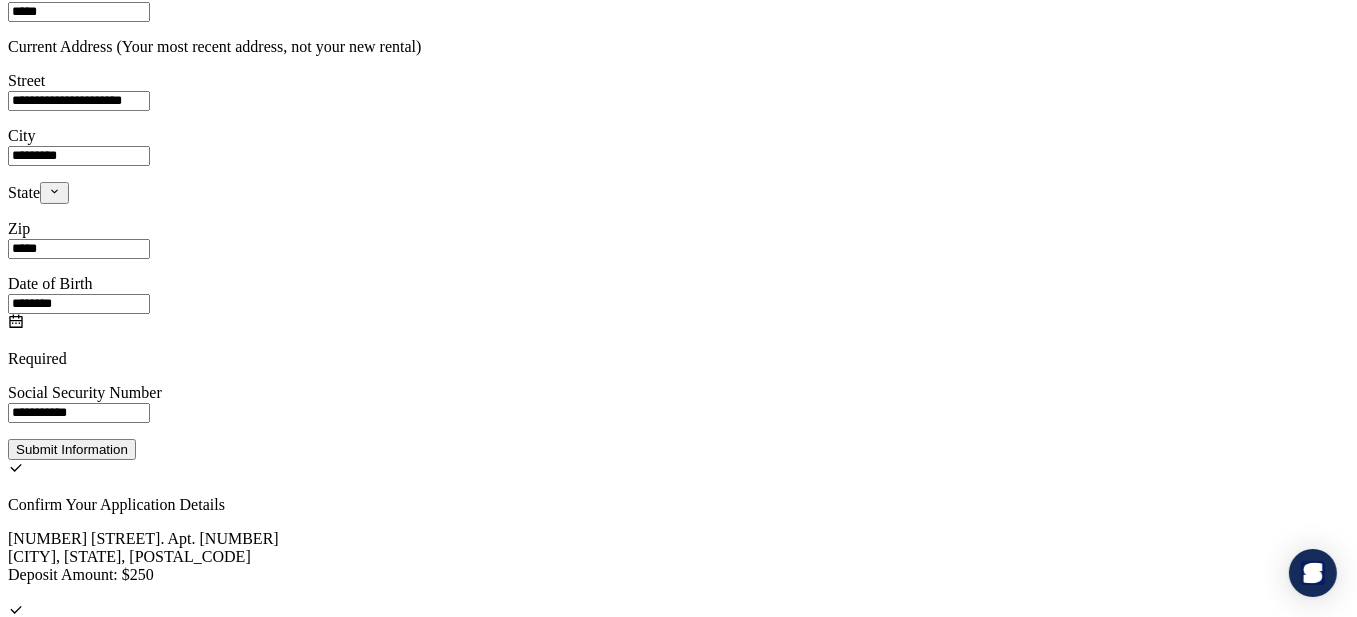 click on "********" at bounding box center [79, 304] 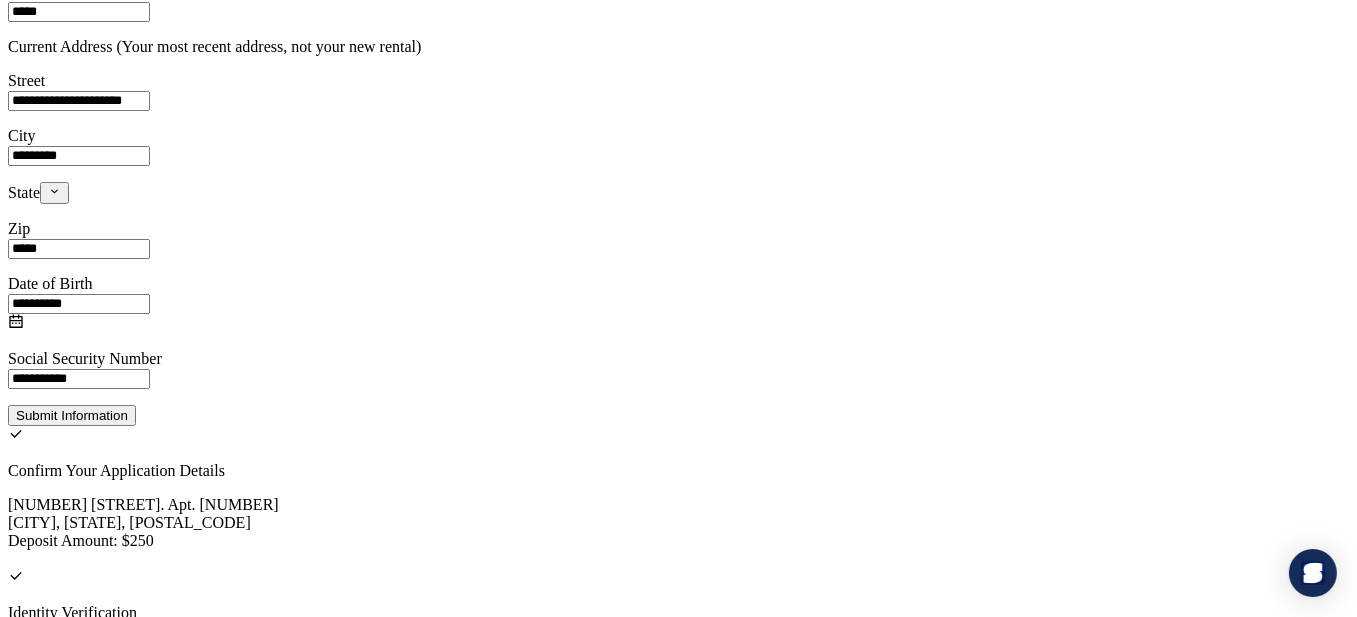 type on "**********" 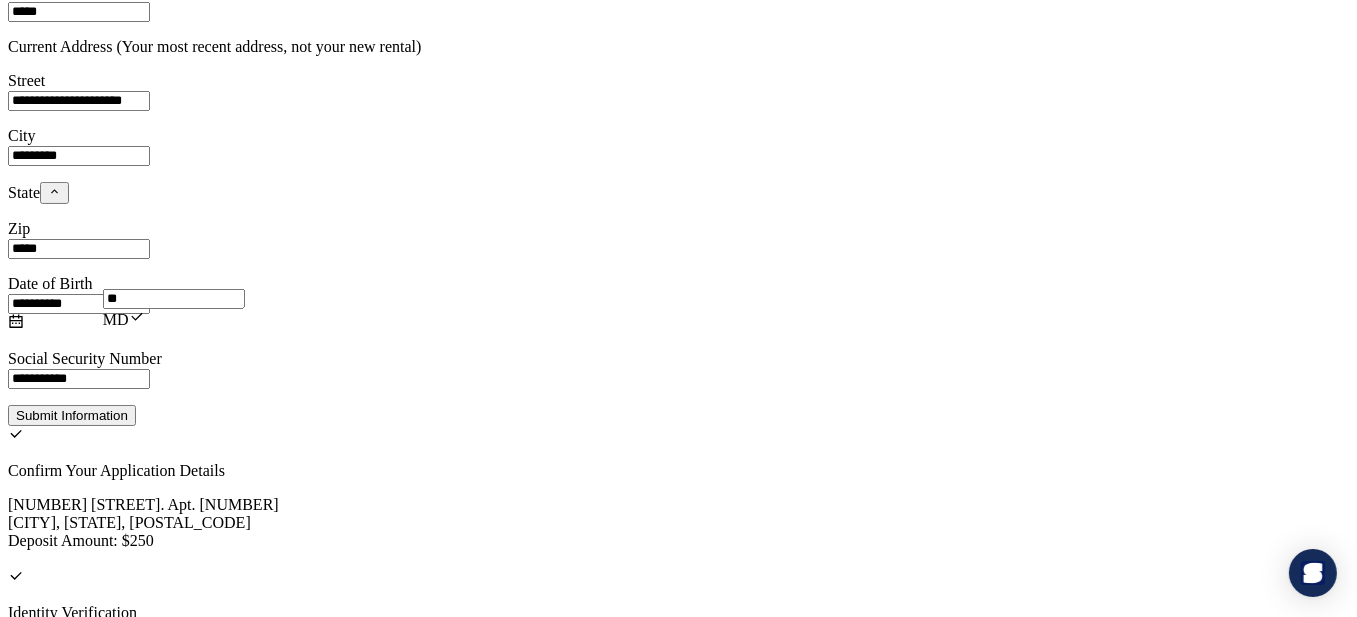 type on "**" 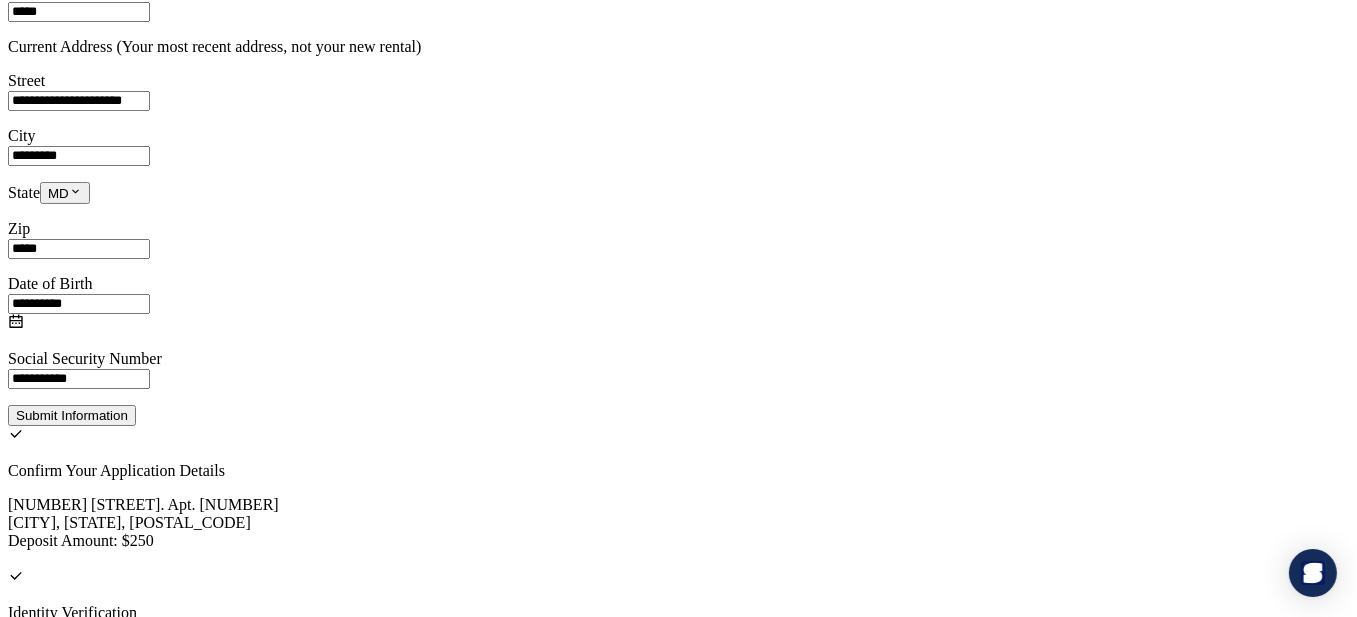 click on "Submit Information" at bounding box center [72, 415] 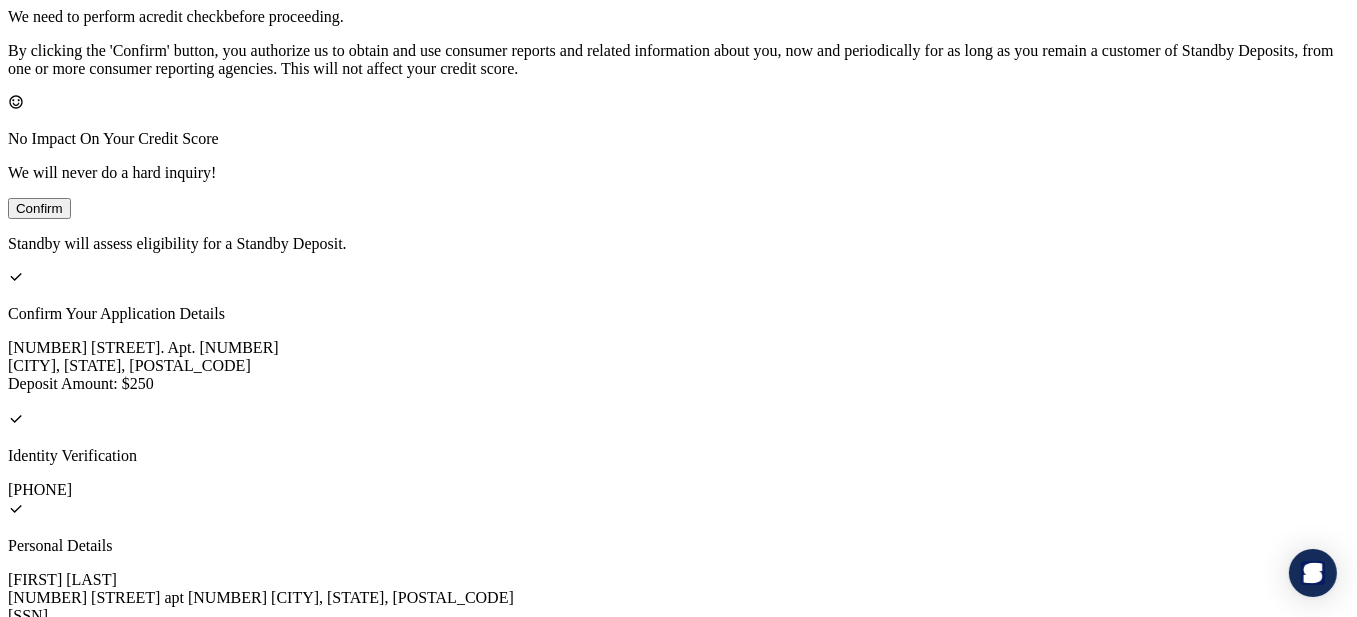 scroll, scrollTop: 38, scrollLeft: 0, axis: vertical 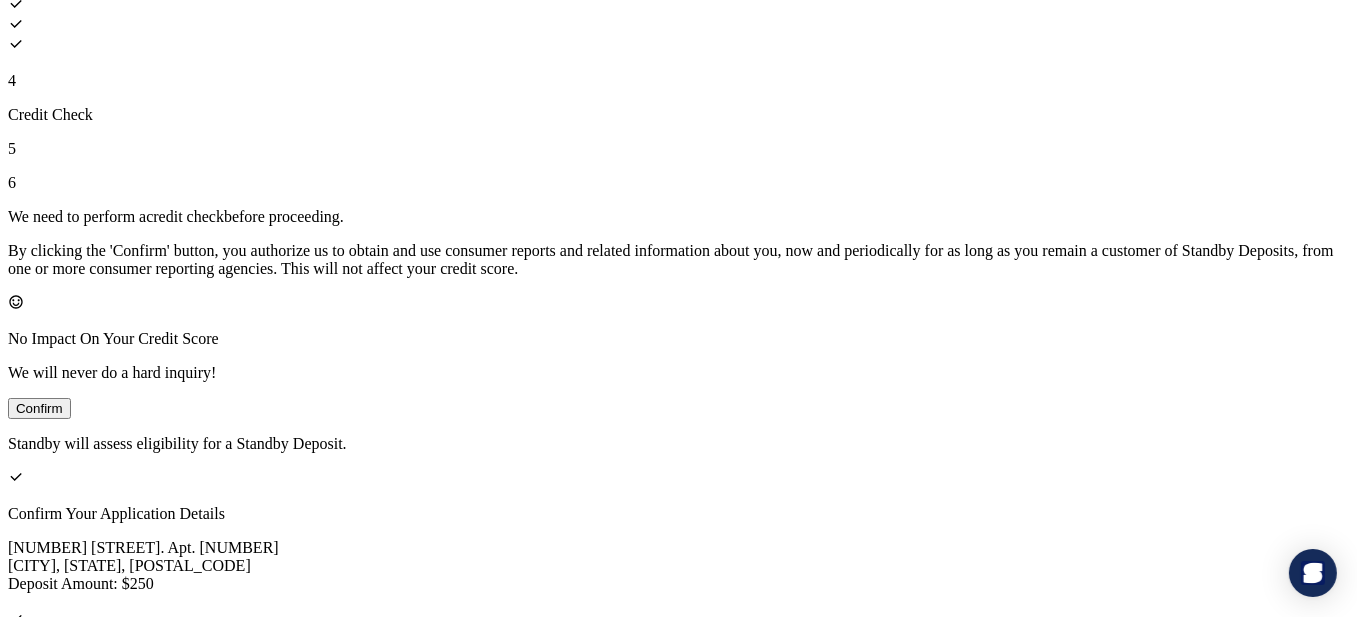 click on "Confirm" at bounding box center (39, 408) 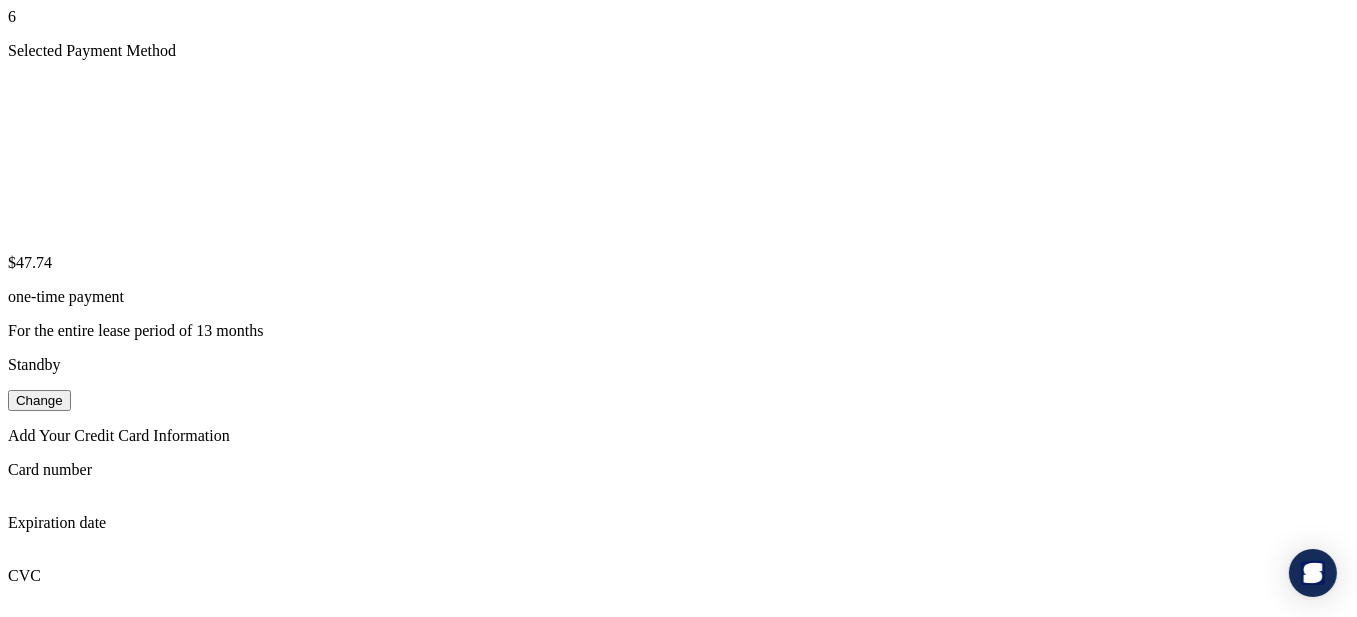 scroll, scrollTop: 0, scrollLeft: 0, axis: both 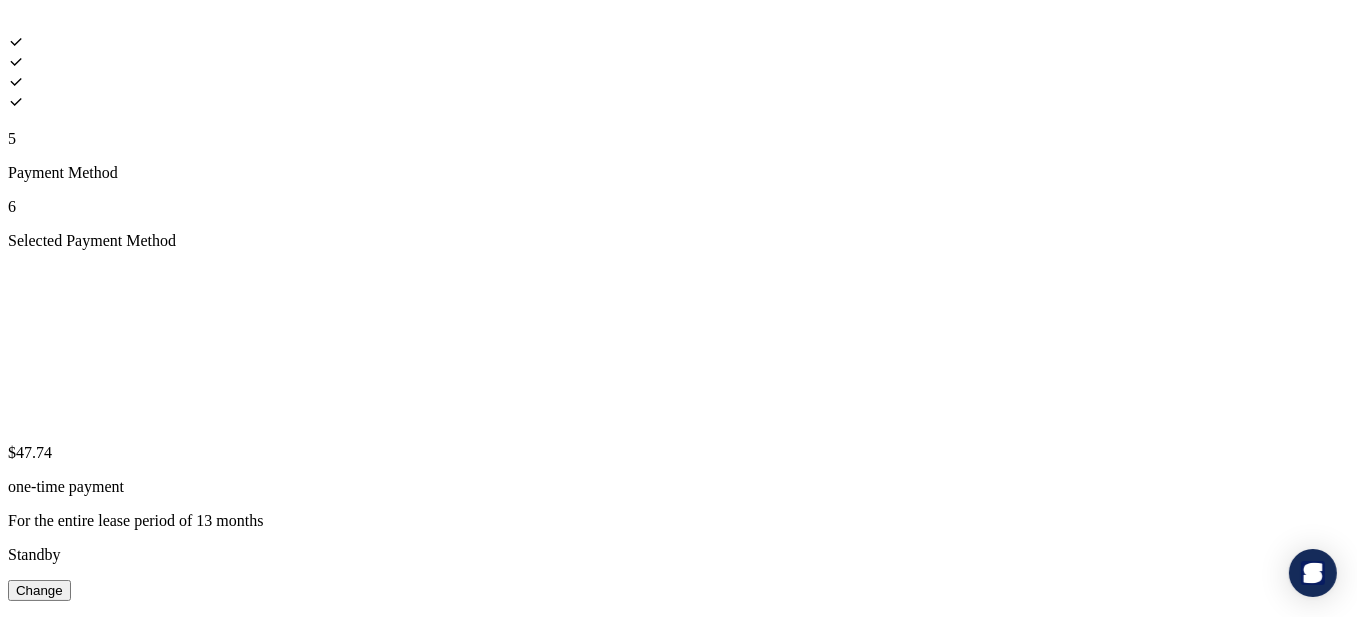 click on "Change" at bounding box center [39, 590] 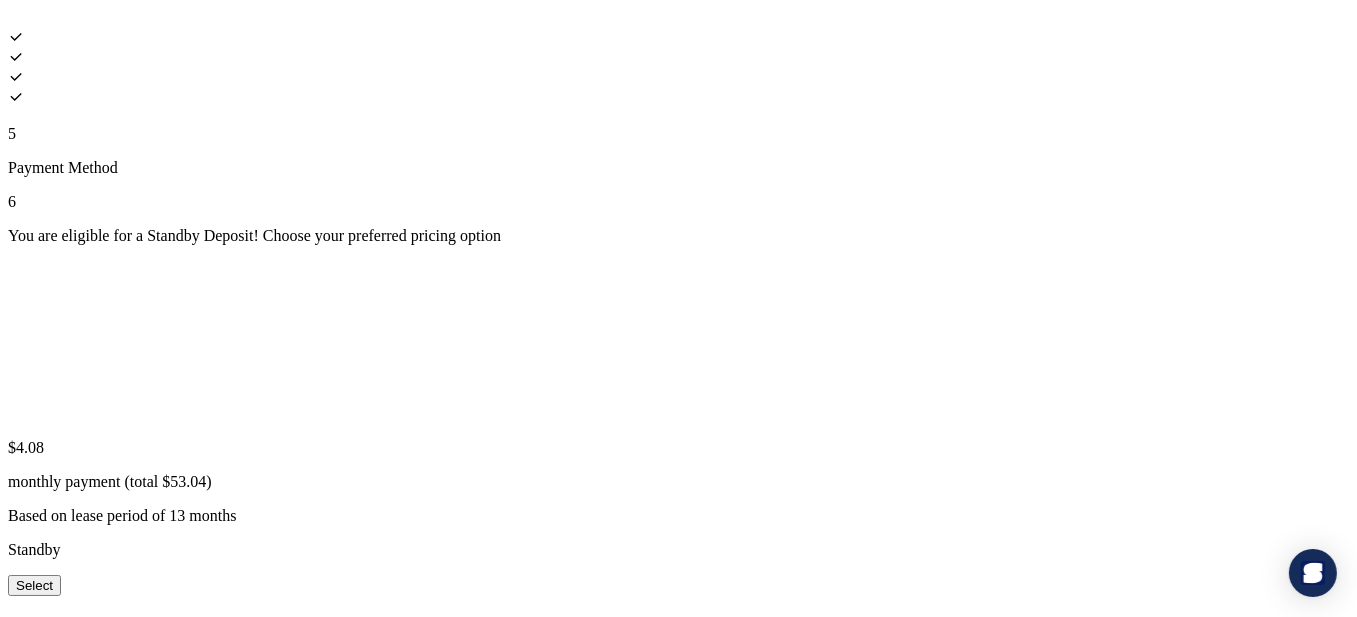 scroll, scrollTop: 0, scrollLeft: 0, axis: both 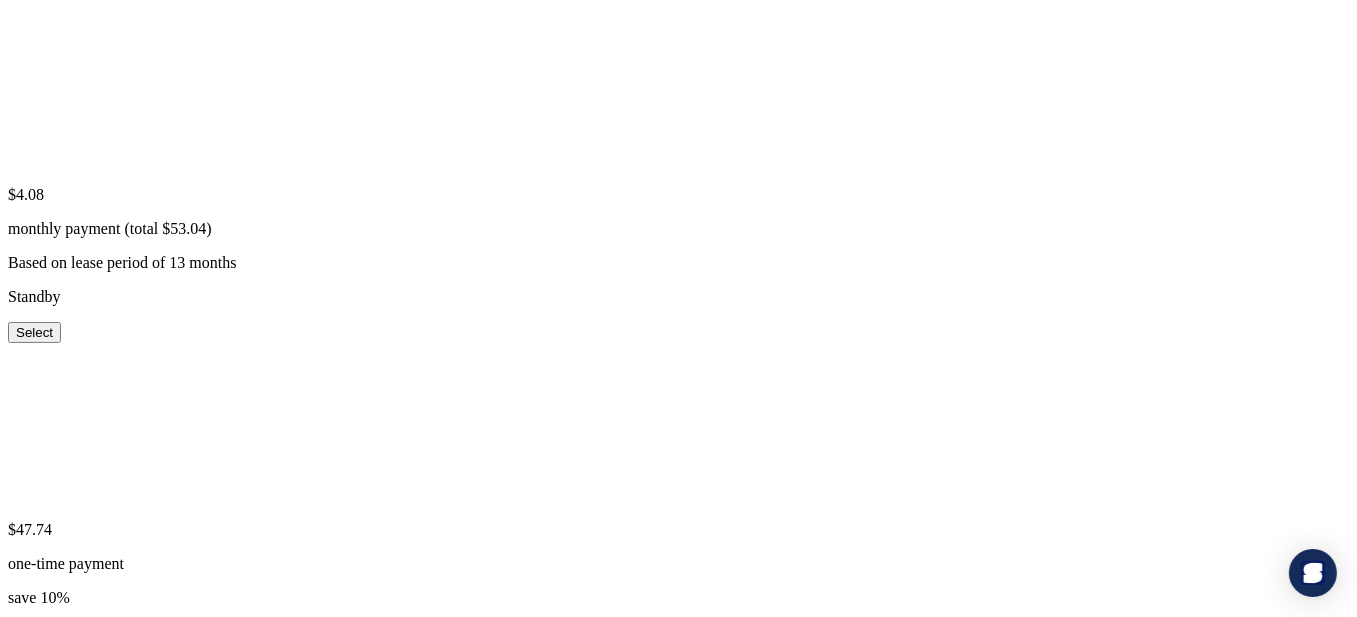 click on "Select" at bounding box center (34, 701) 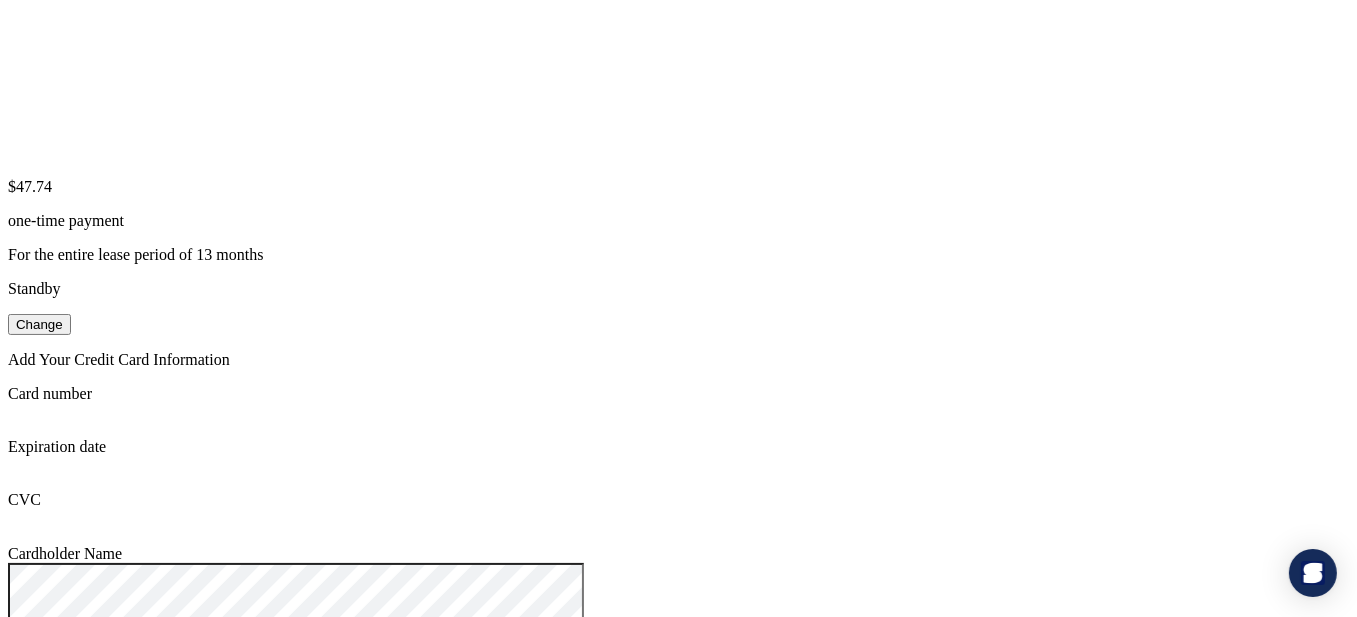 scroll, scrollTop: 295, scrollLeft: 0, axis: vertical 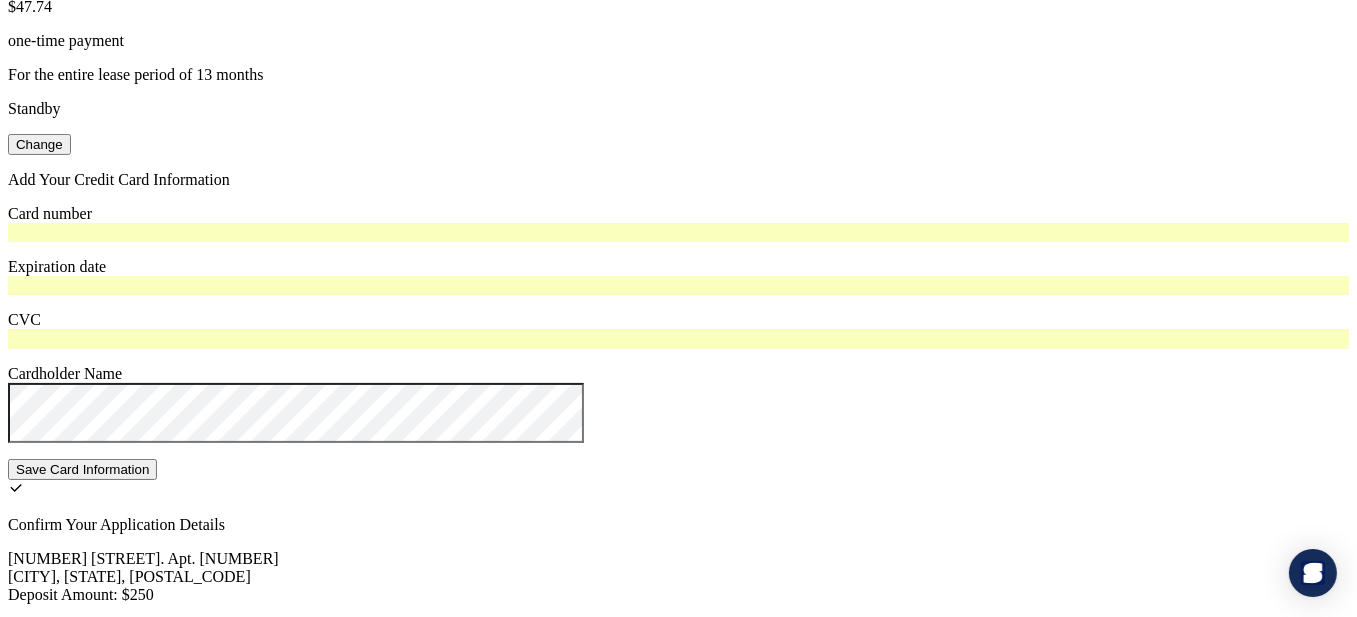 click on "Save Card Information" at bounding box center (82, 469) 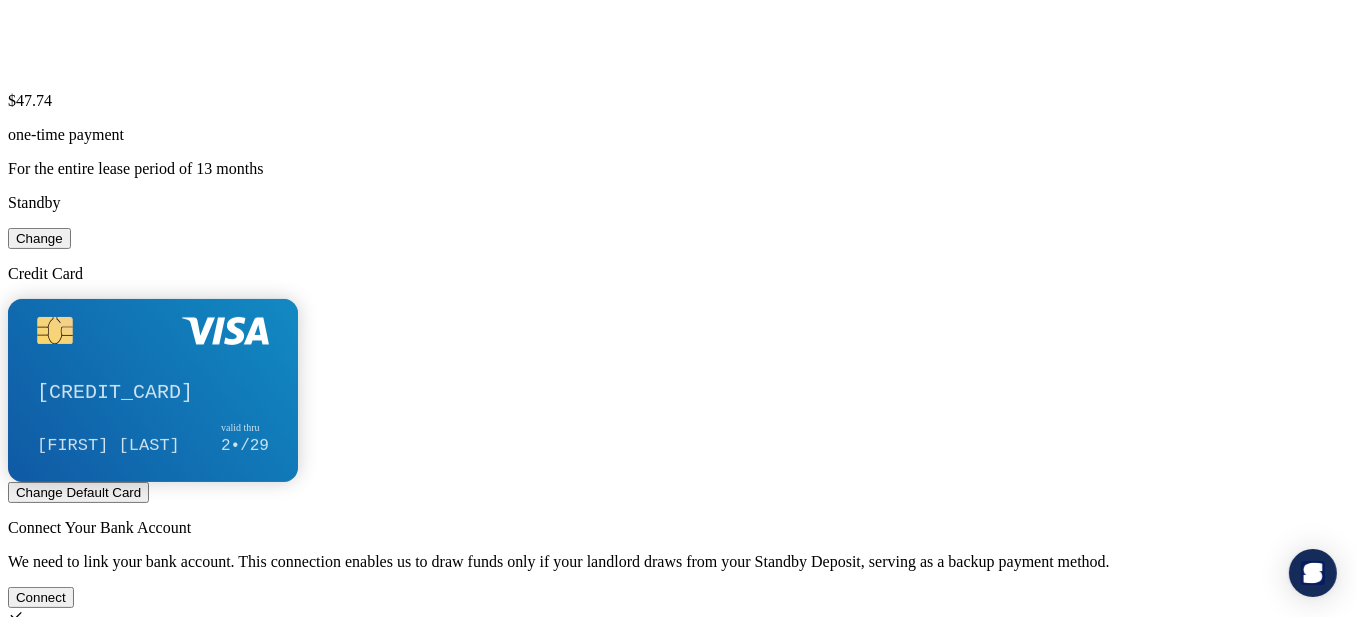 scroll, scrollTop: 452, scrollLeft: 0, axis: vertical 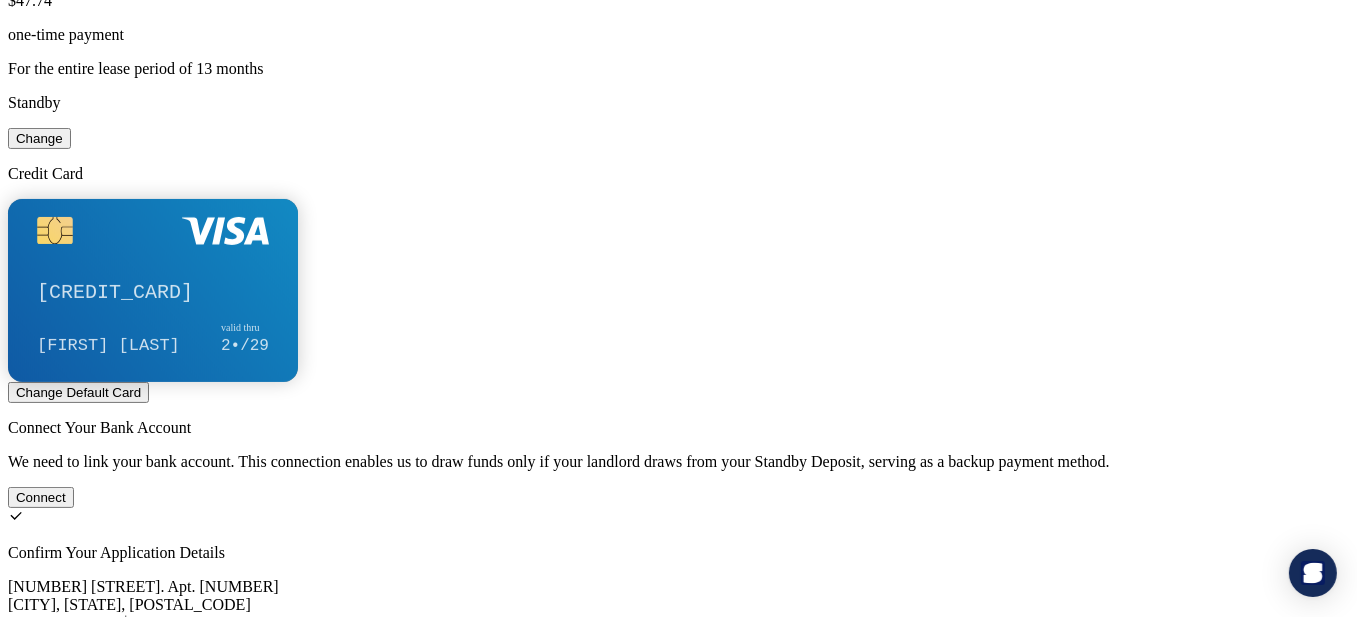 click on "Connect" at bounding box center [41, 497] 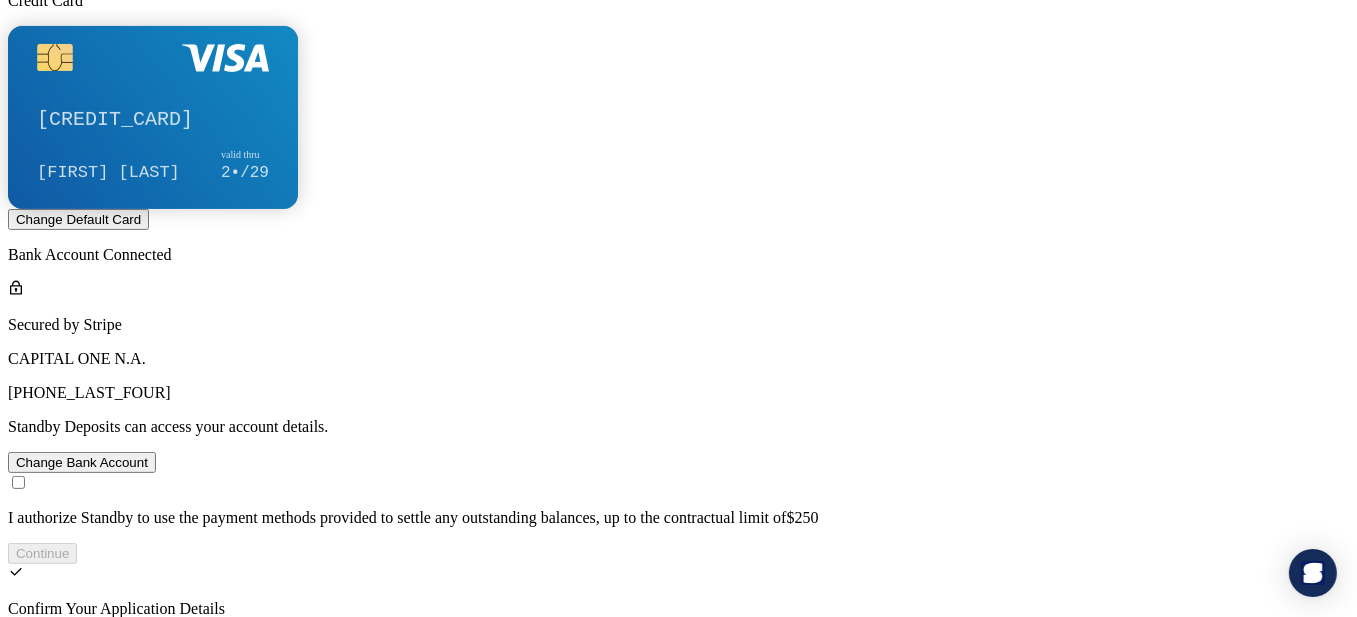 scroll, scrollTop: 652, scrollLeft: 0, axis: vertical 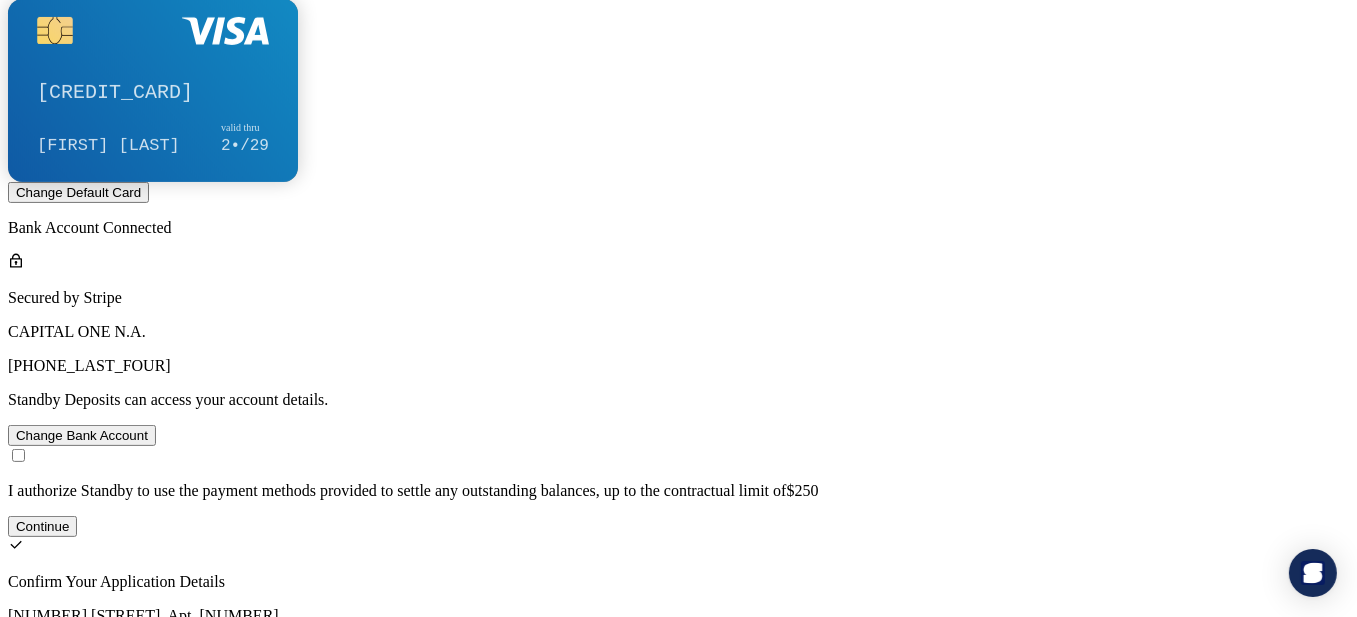 click on "Continue" at bounding box center [42, 526] 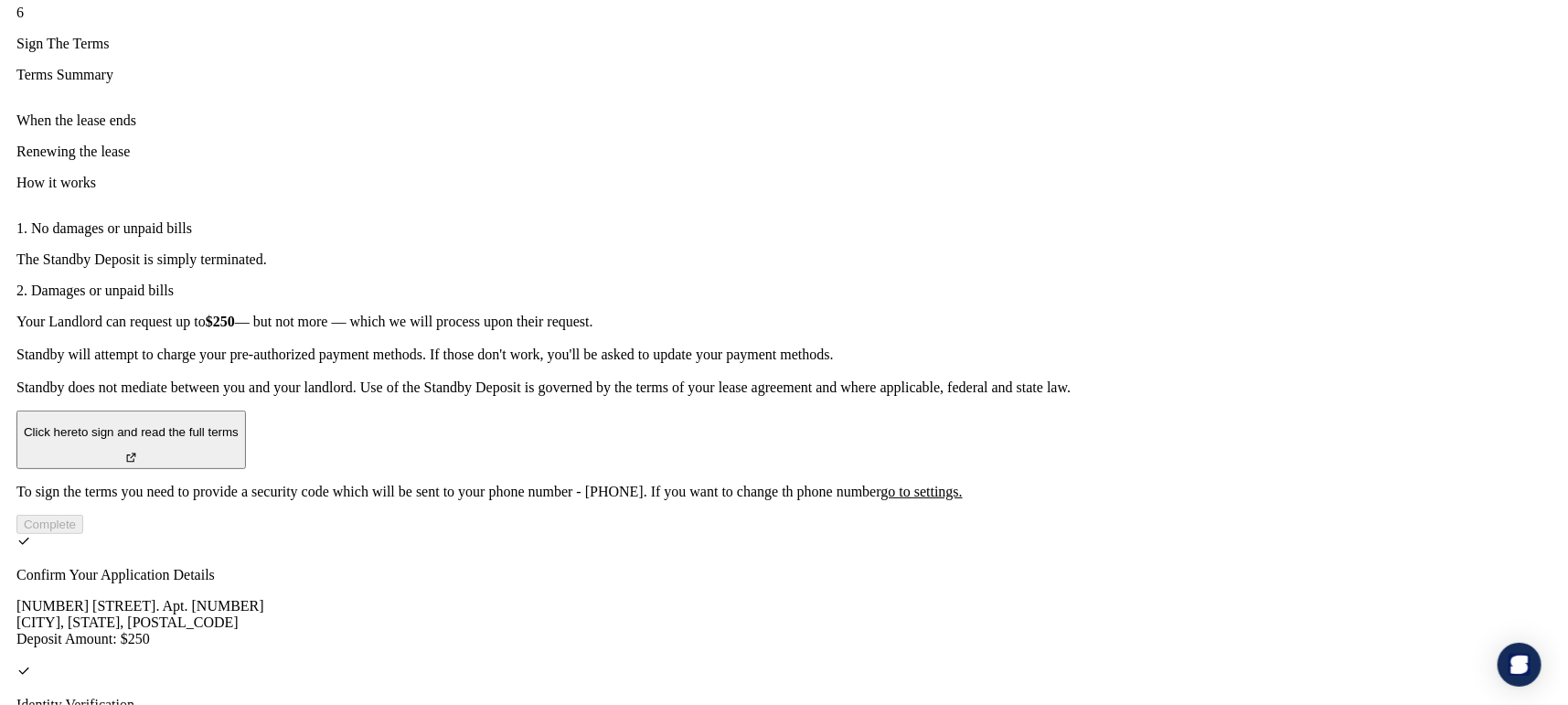 scroll, scrollTop: 203, scrollLeft: 0, axis: vertical 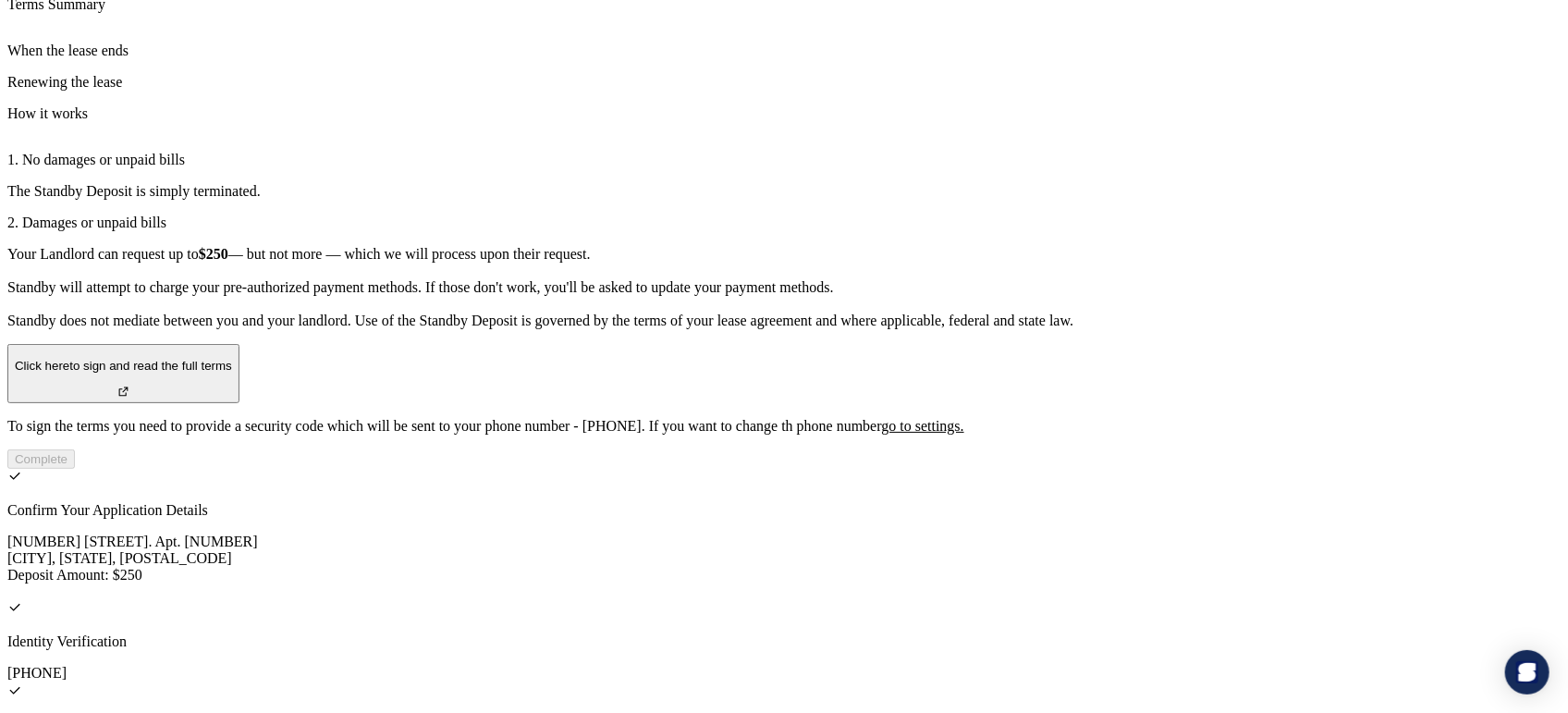 click on "Click here  to sign and read the full terms" at bounding box center [123, 365] 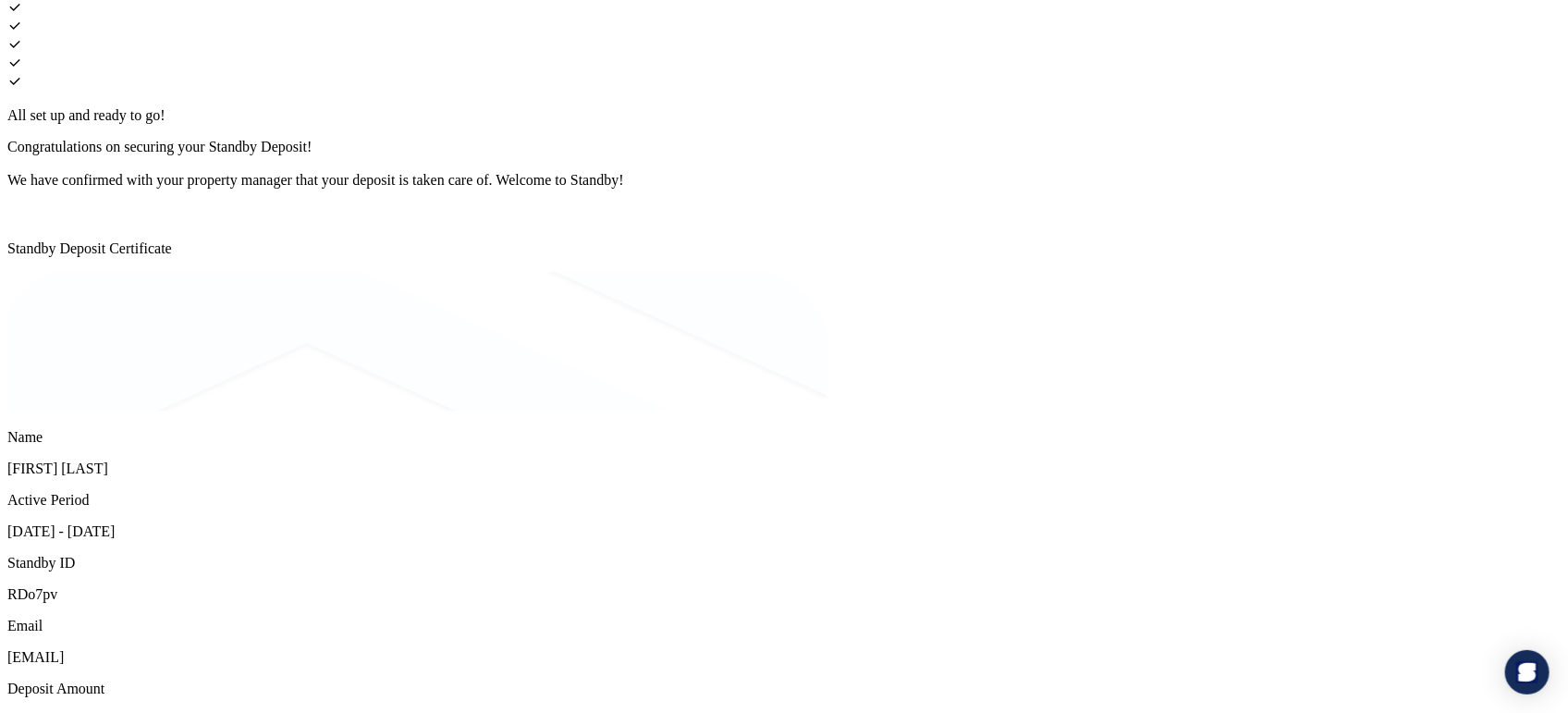 scroll, scrollTop: 74, scrollLeft: 0, axis: vertical 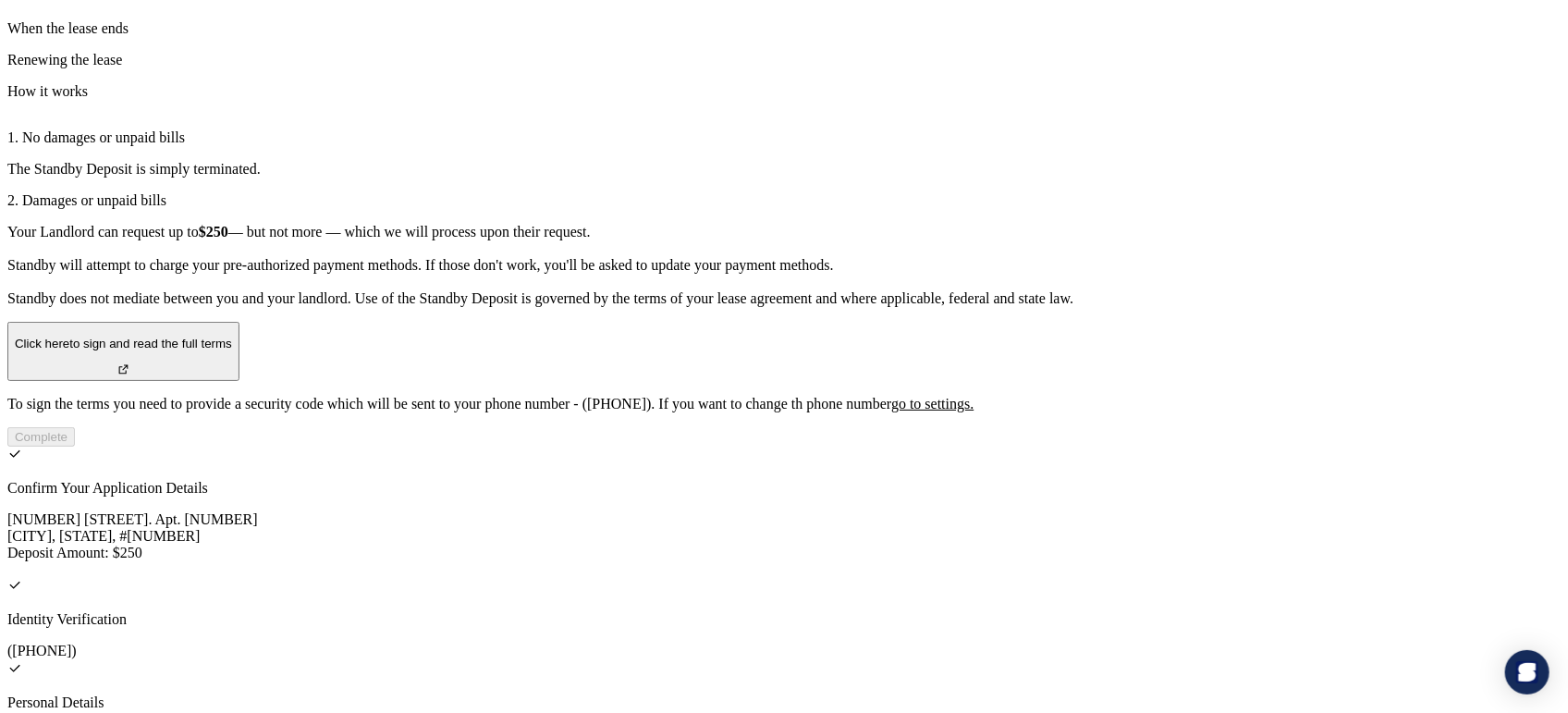 click on "Click here  to sign and read the full terms" at bounding box center (123, 351) 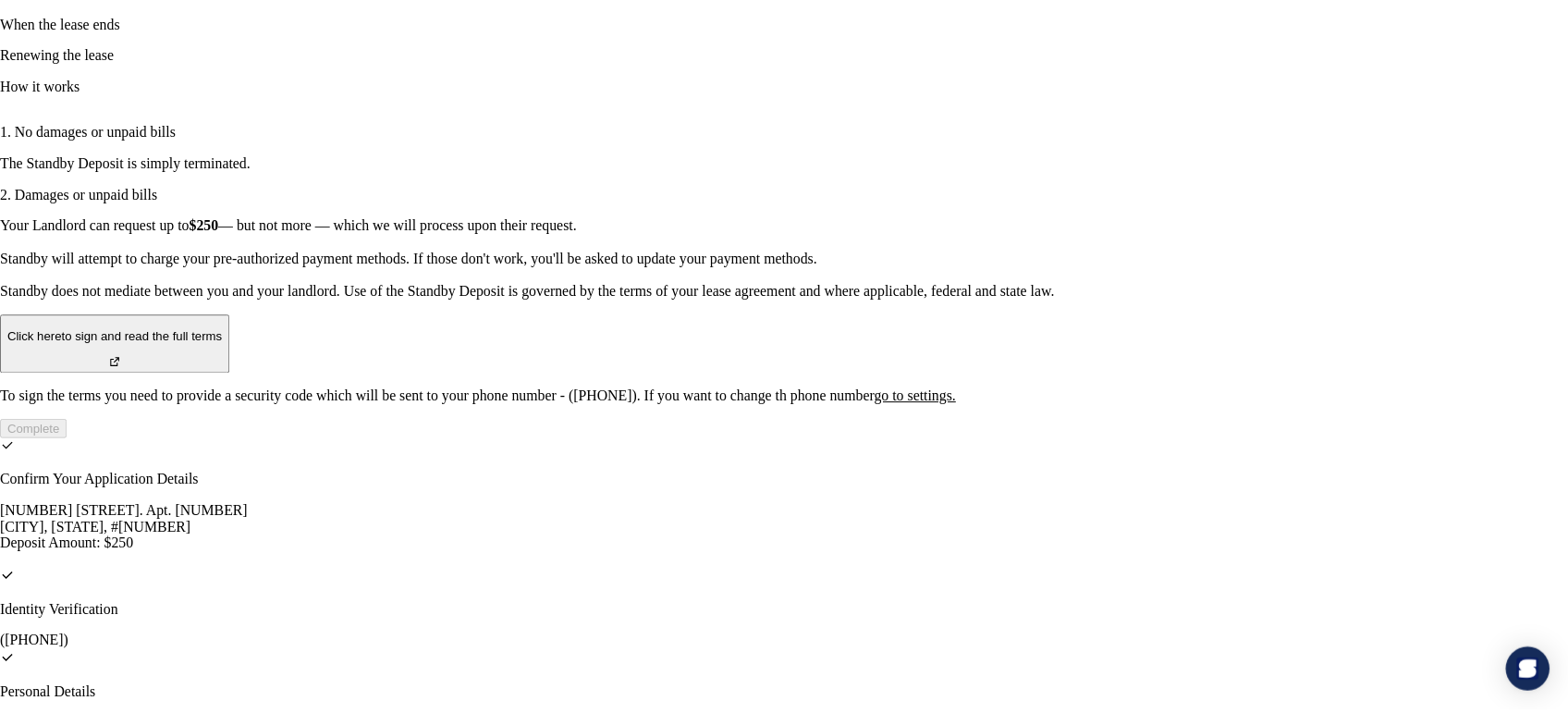 scroll, scrollTop: 39, scrollLeft: 0, axis: vertical 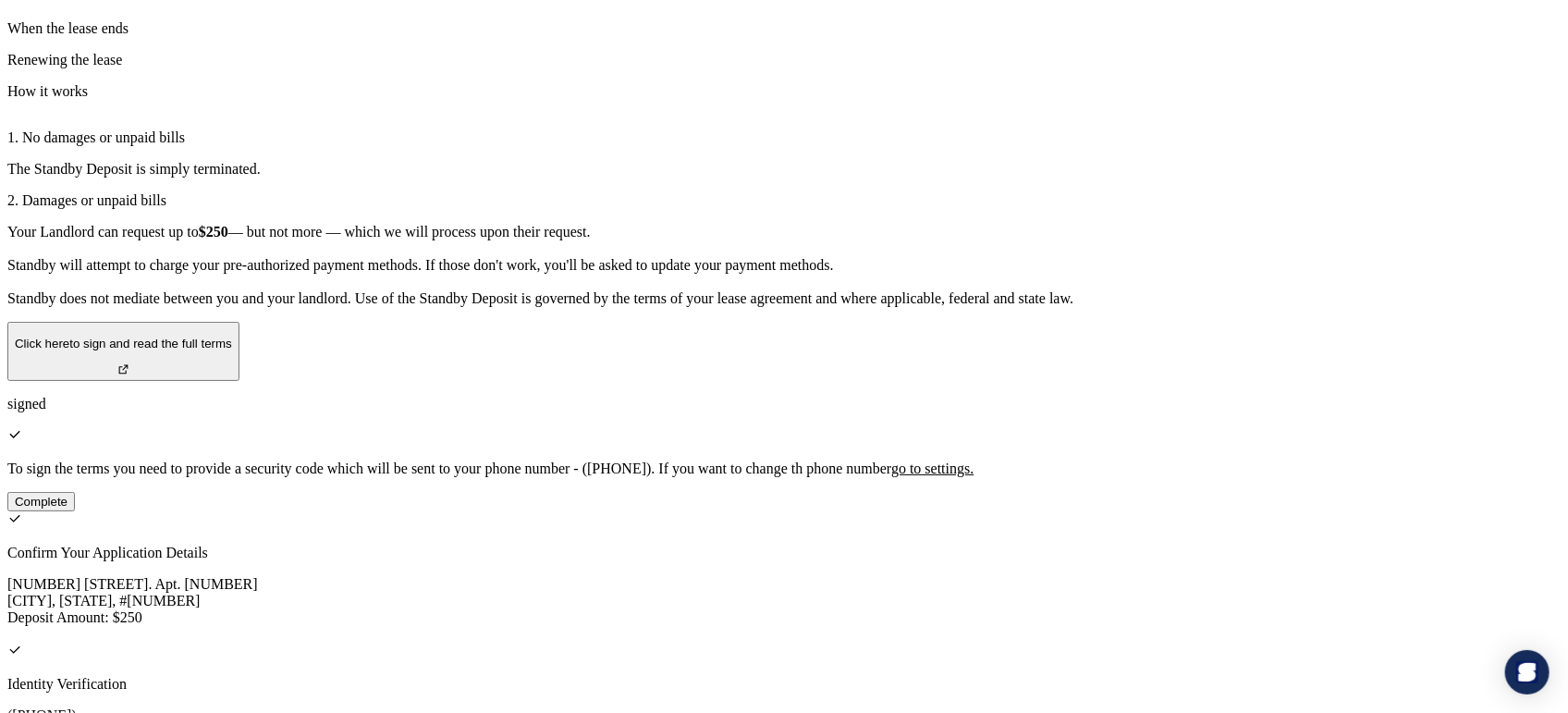 click on "Complete" at bounding box center [41, 501] 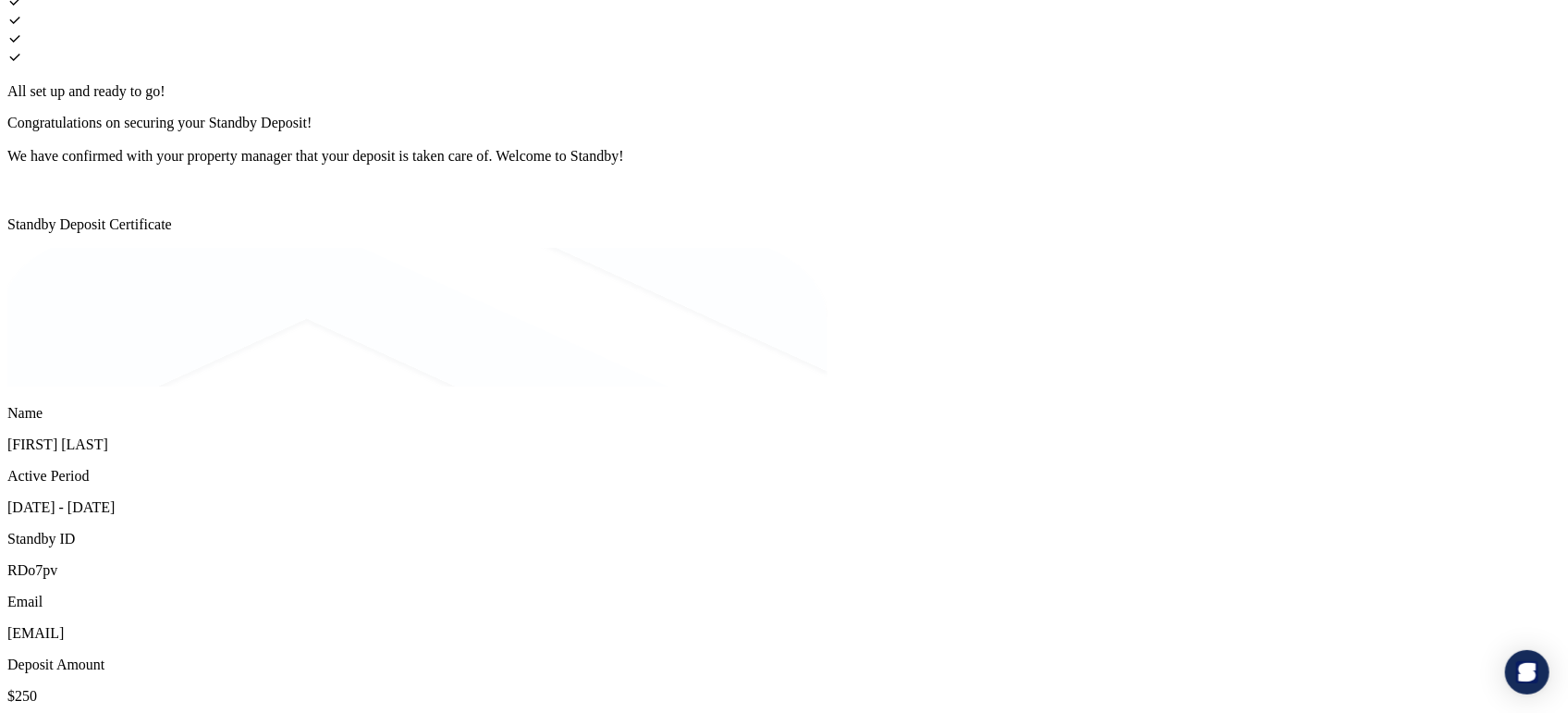 click on "Finalize and go to your dashboard" at bounding box center [108, 729] 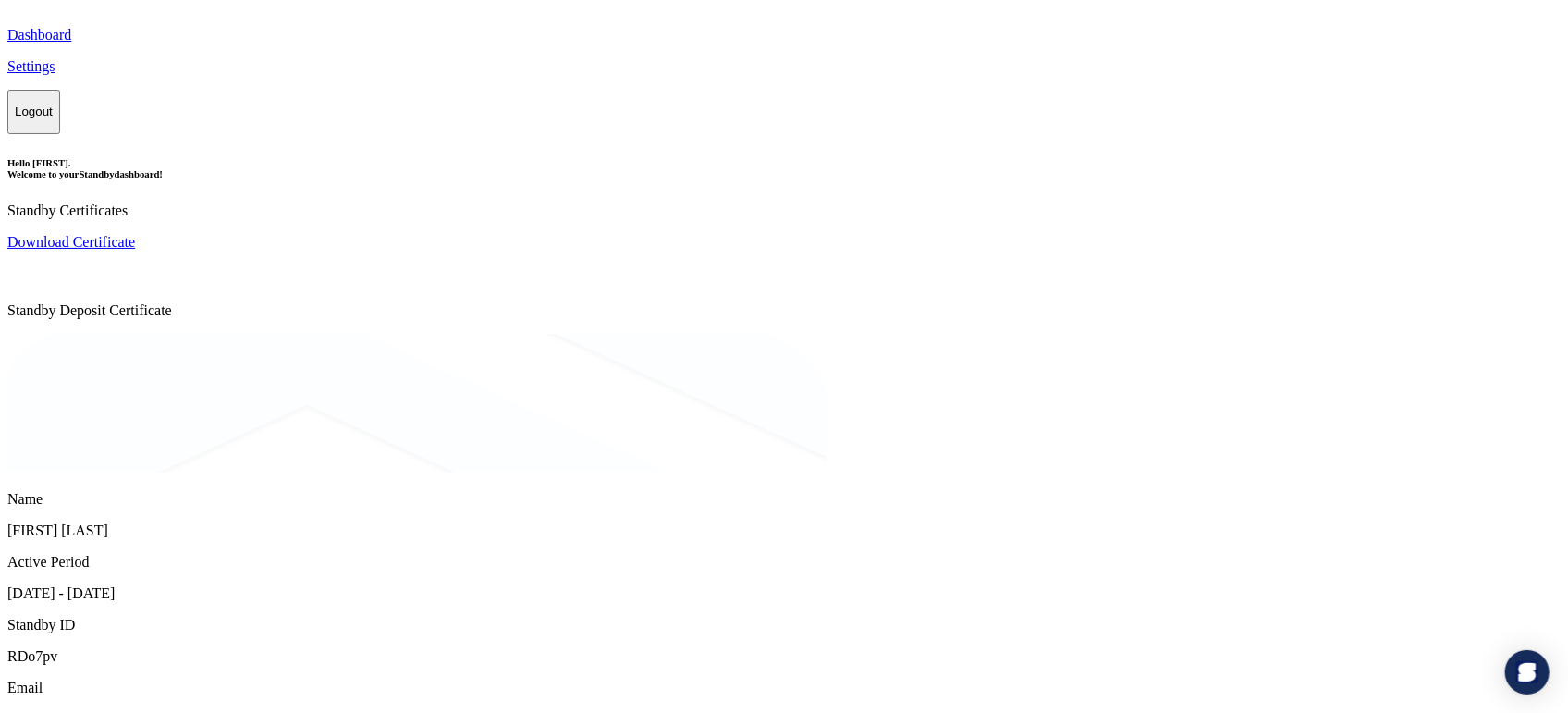 scroll, scrollTop: 0, scrollLeft: 0, axis: both 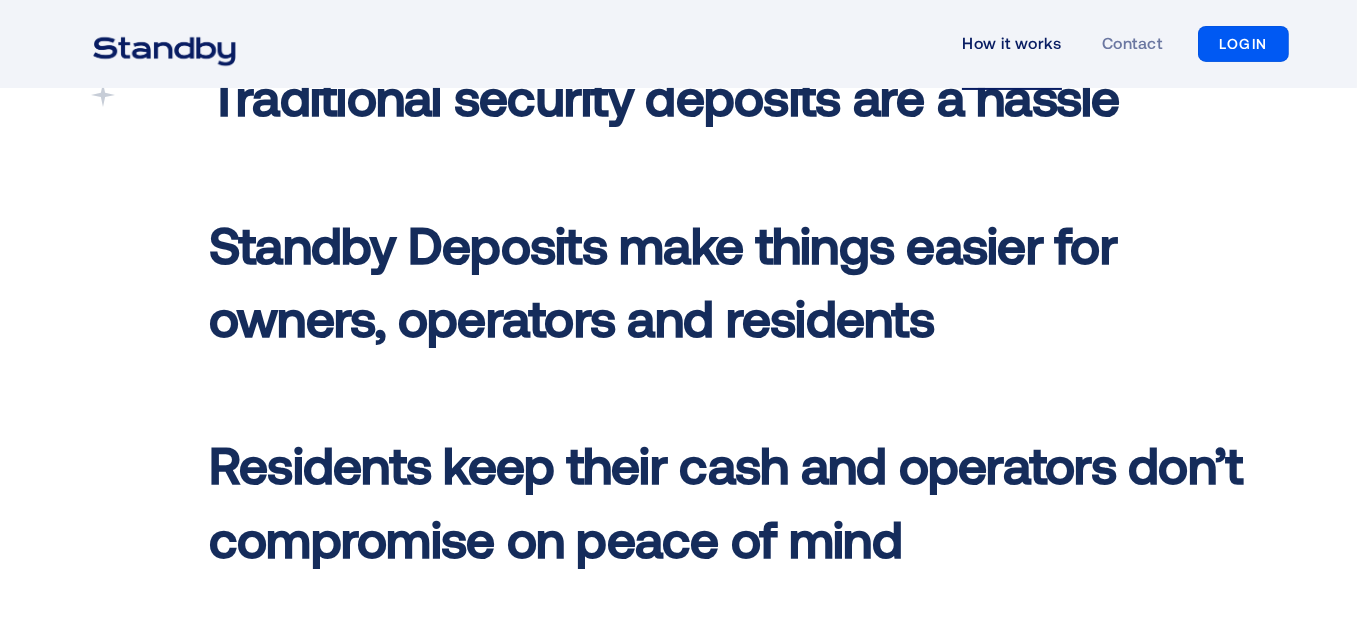 click on "How it works" at bounding box center (1012, 44) 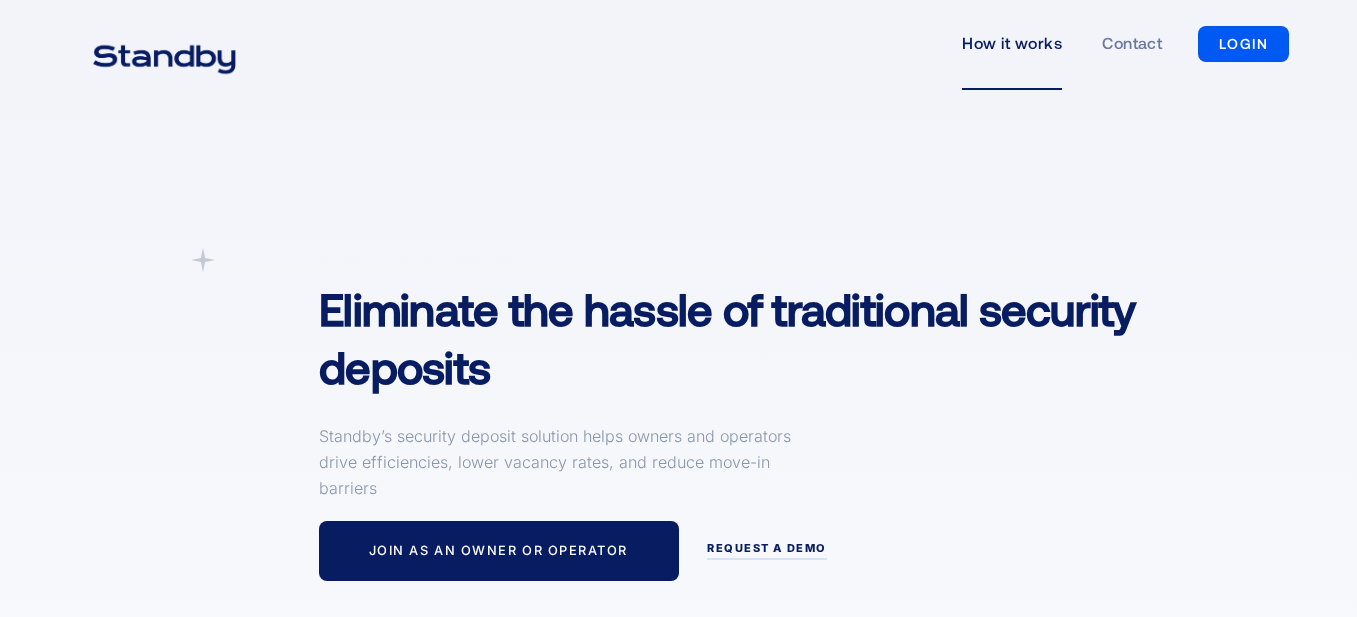 scroll, scrollTop: 0, scrollLeft: 0, axis: both 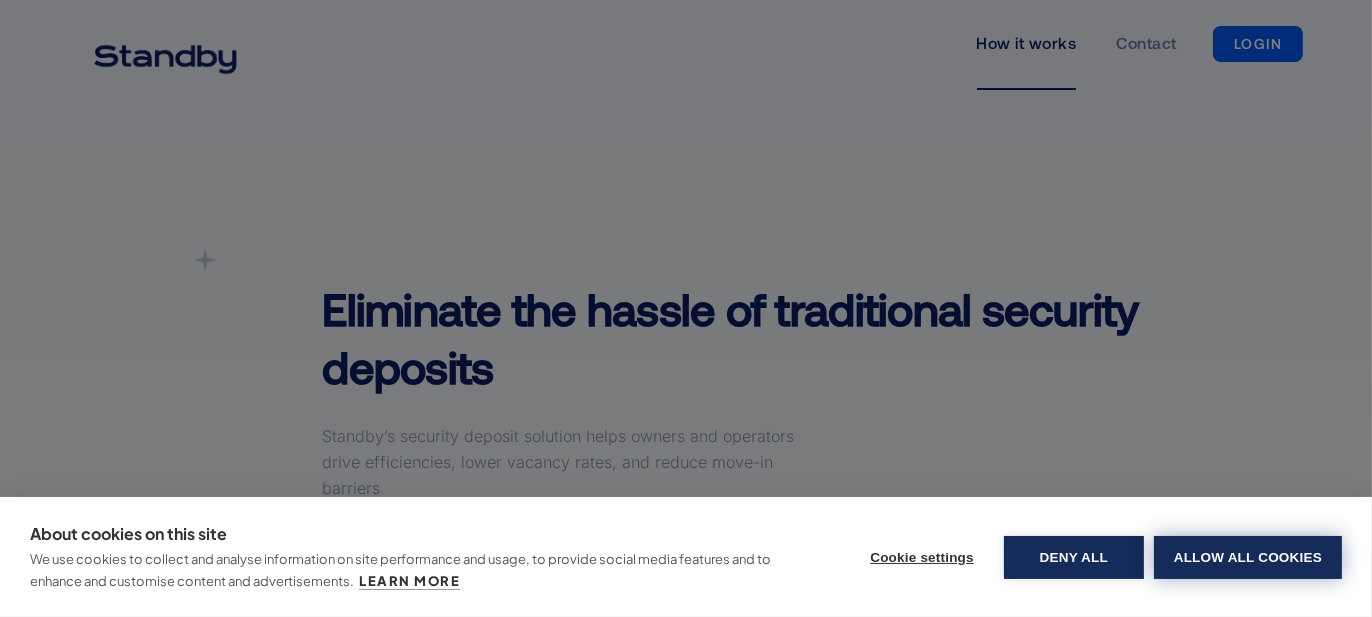 click on "Allow all cookies" at bounding box center [1248, 557] 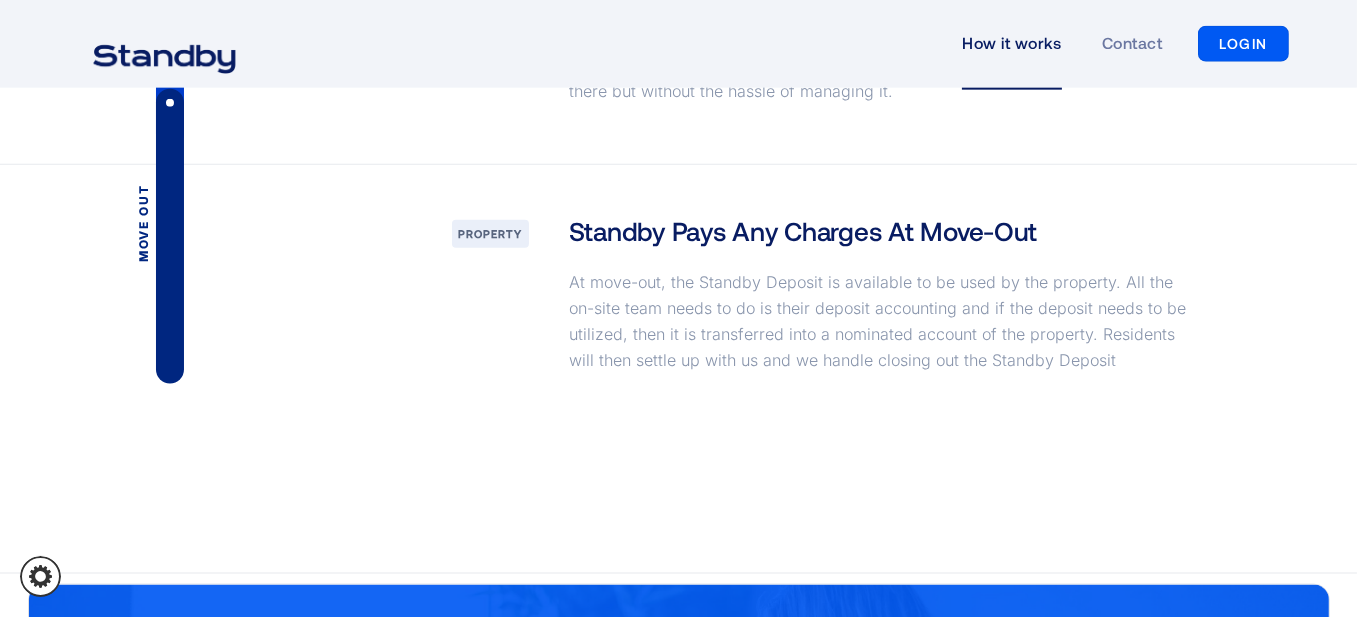 scroll, scrollTop: 3300, scrollLeft: 0, axis: vertical 